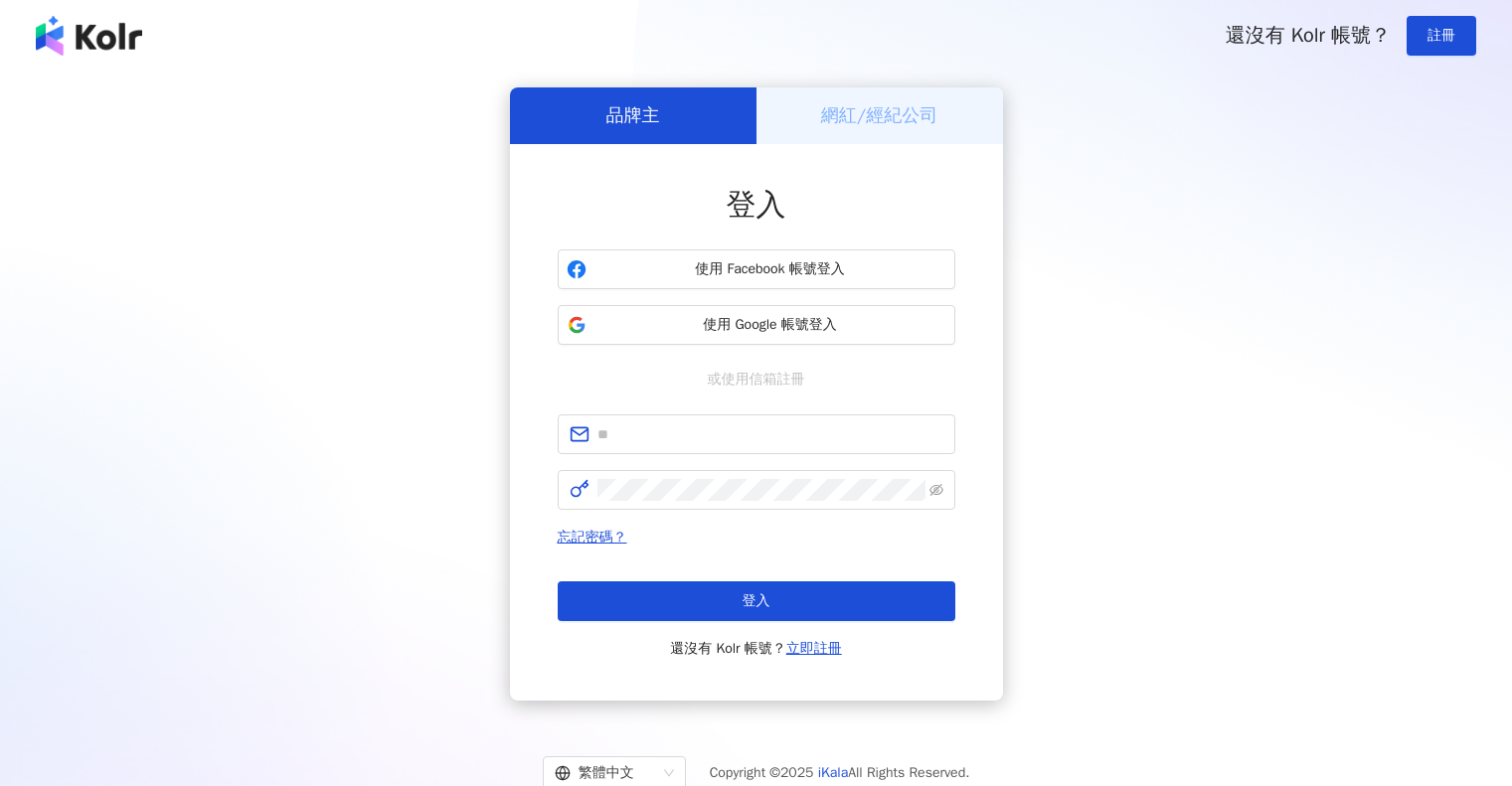 scroll, scrollTop: 0, scrollLeft: 0, axis: both 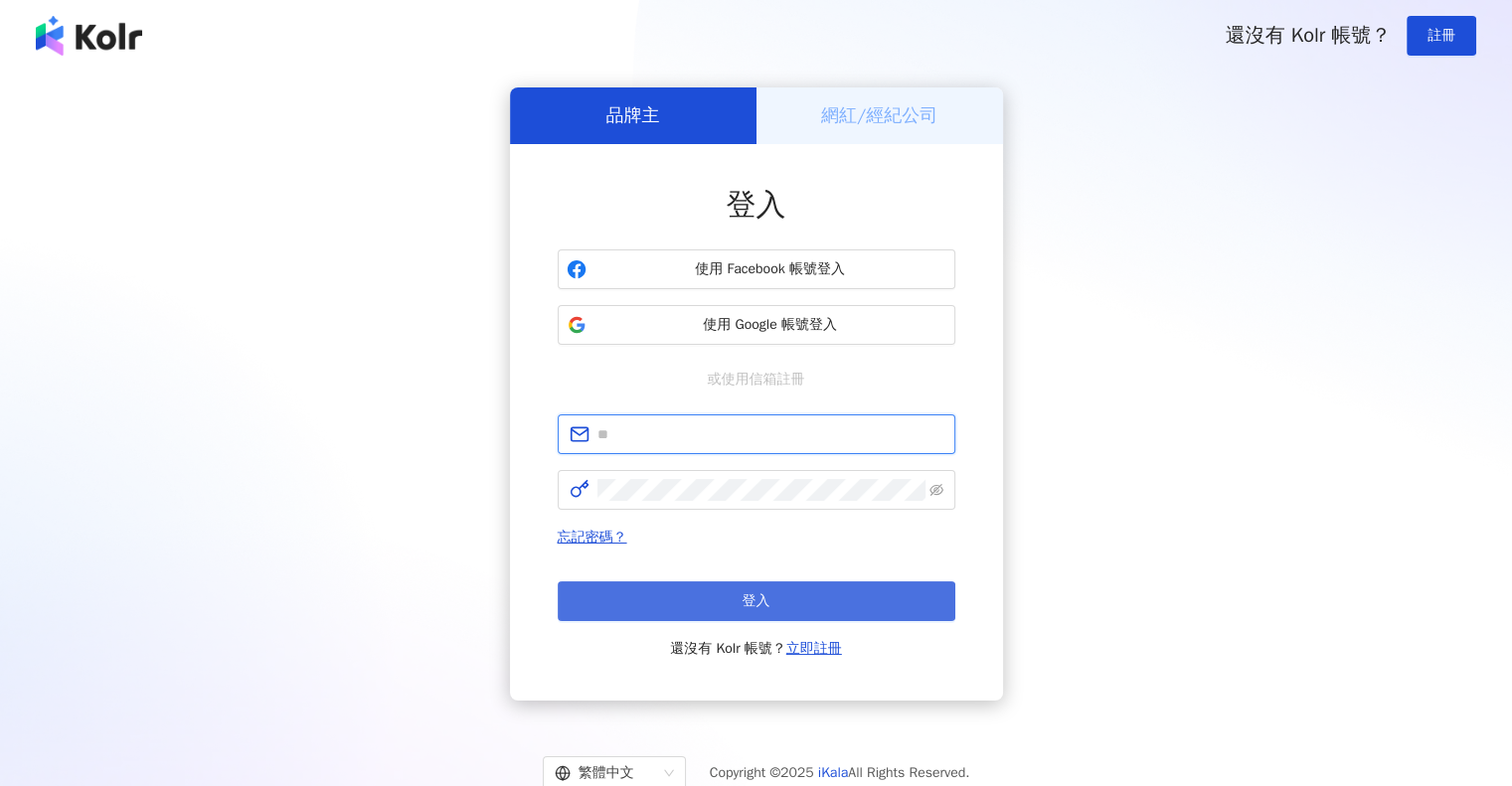 type on "**********" 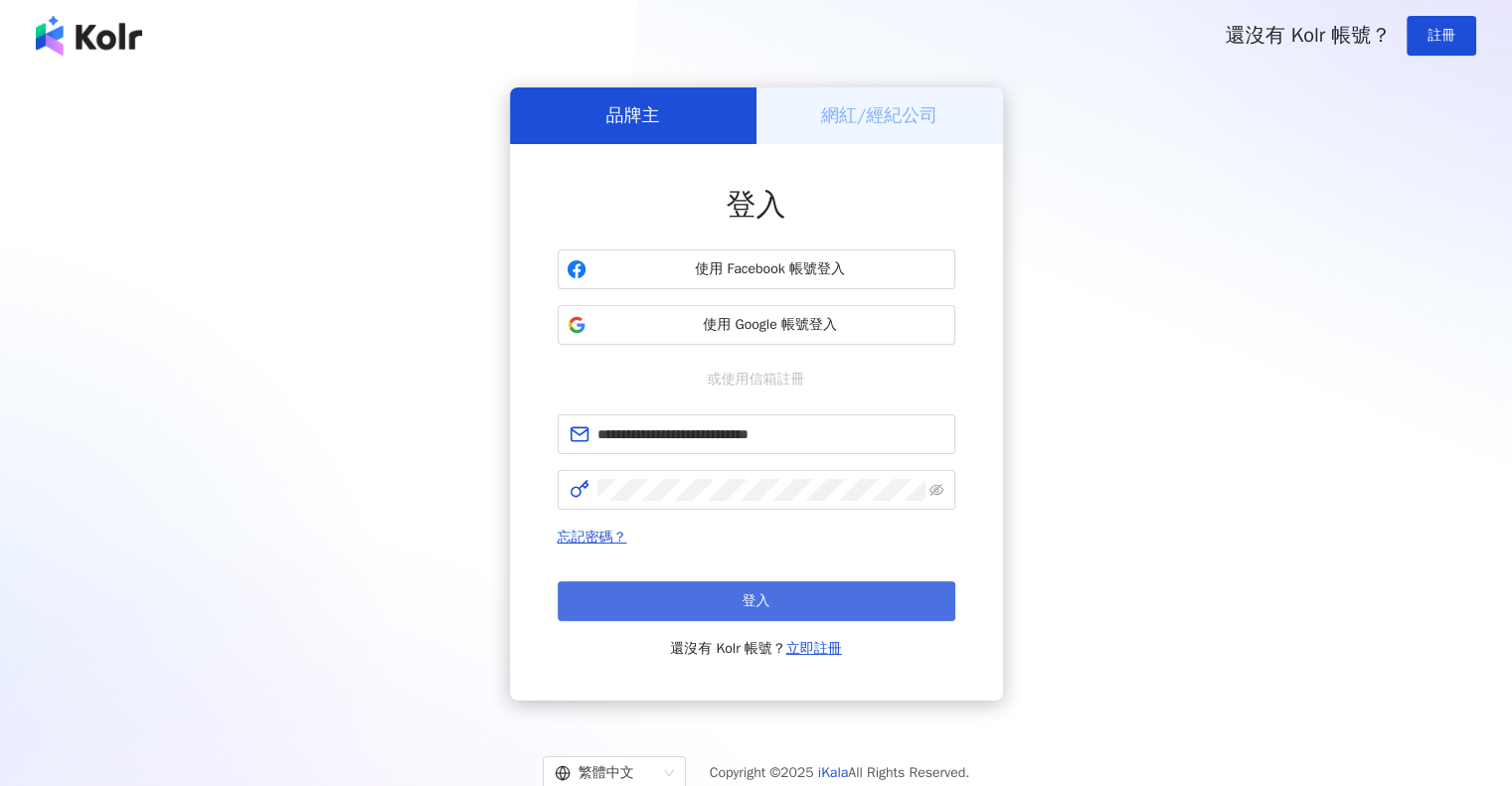 click on "登入" at bounding box center (756, 601) 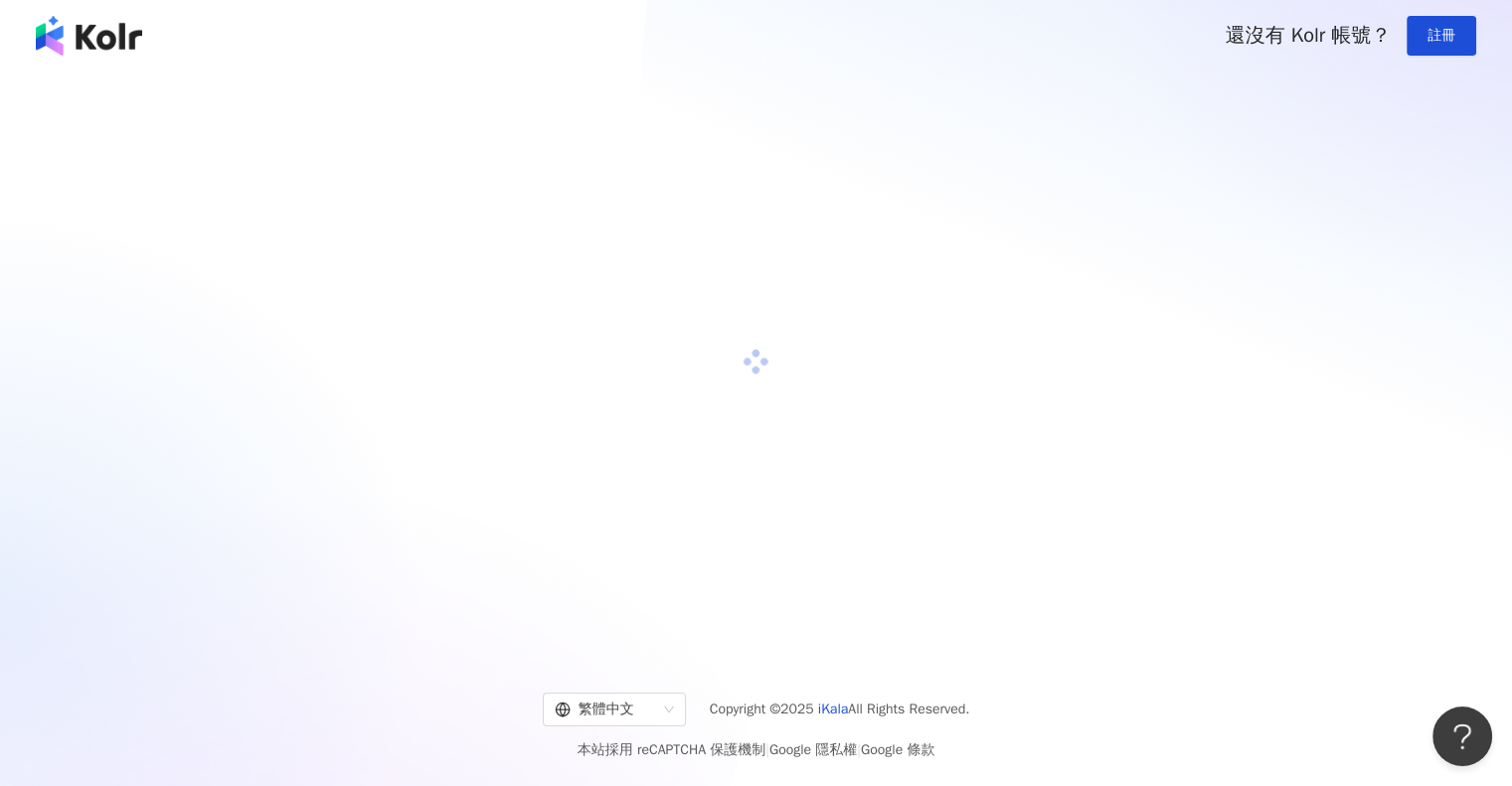 scroll, scrollTop: 0, scrollLeft: 0, axis: both 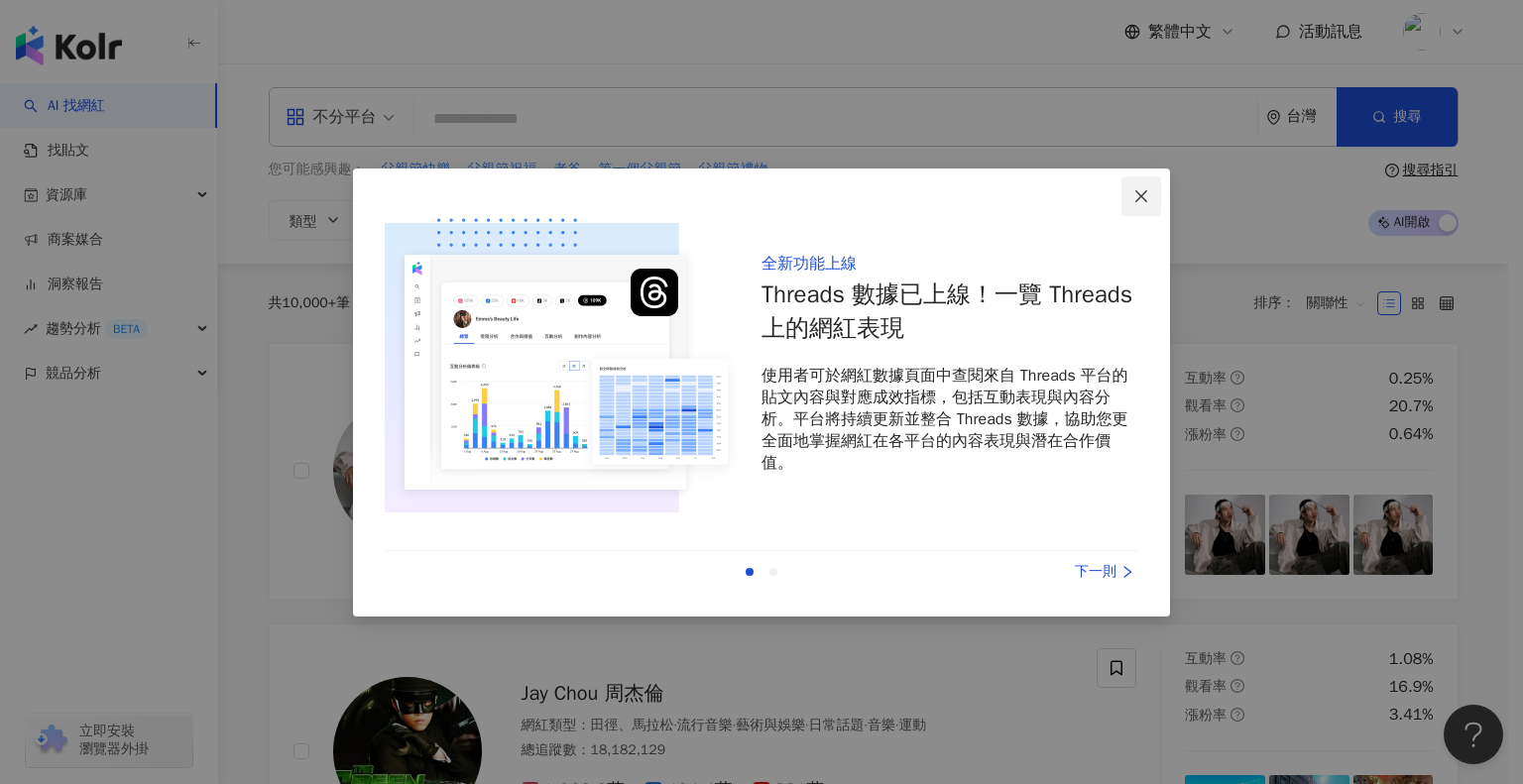 click 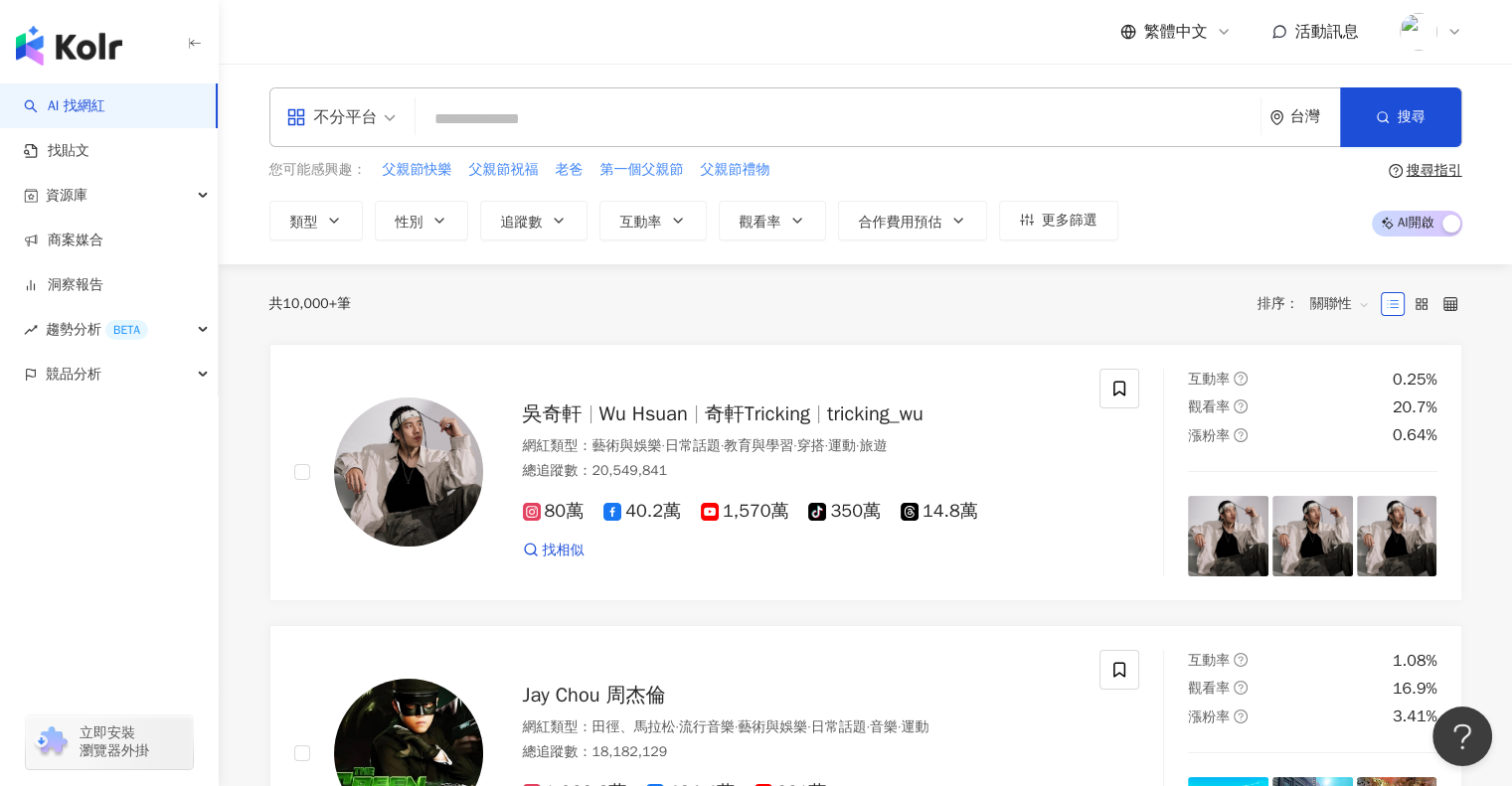 click on "不分平台 台灣 搜尋" at bounding box center [866, 117] 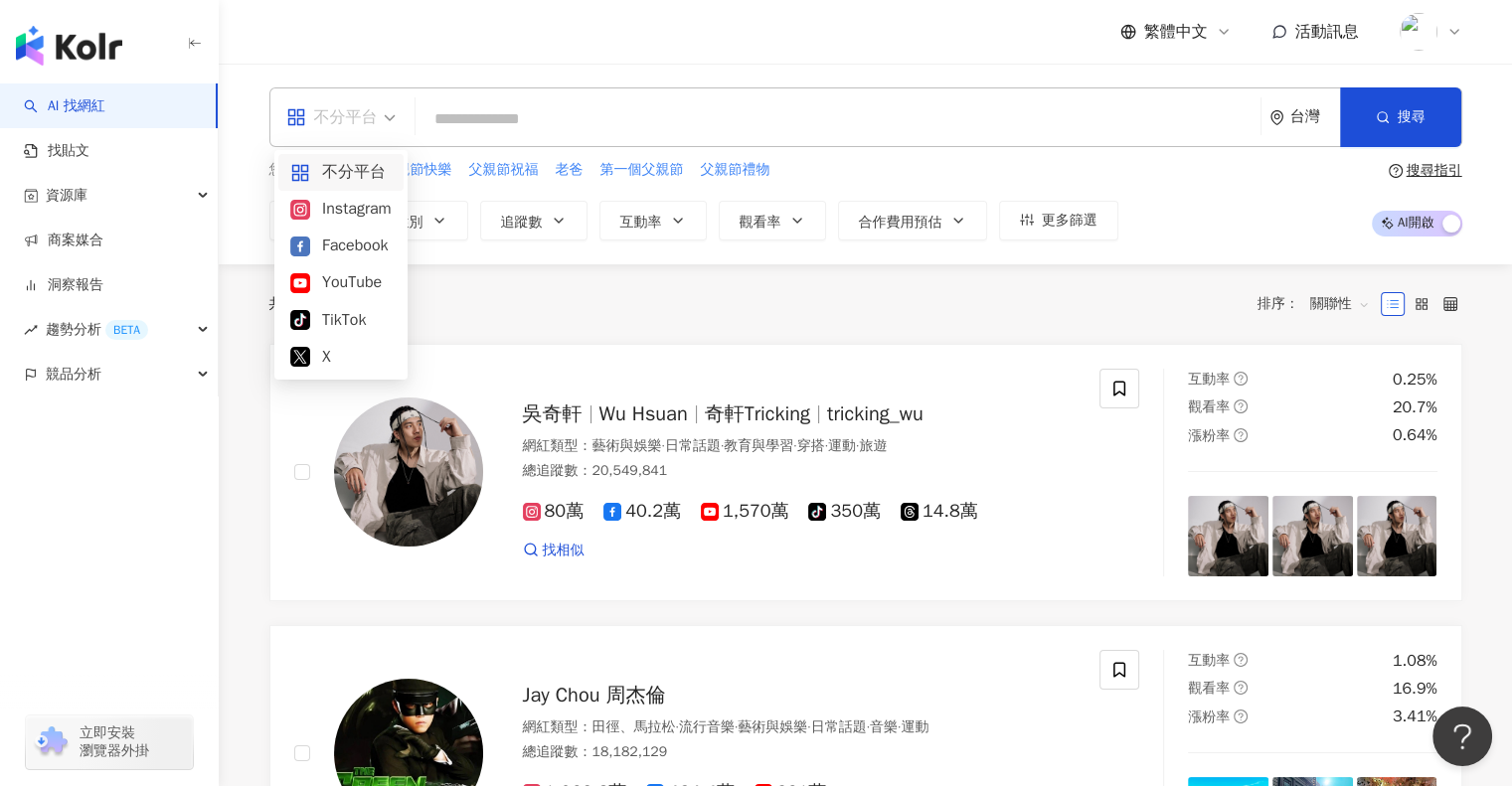 click on "不分平台" at bounding box center (332, 117) 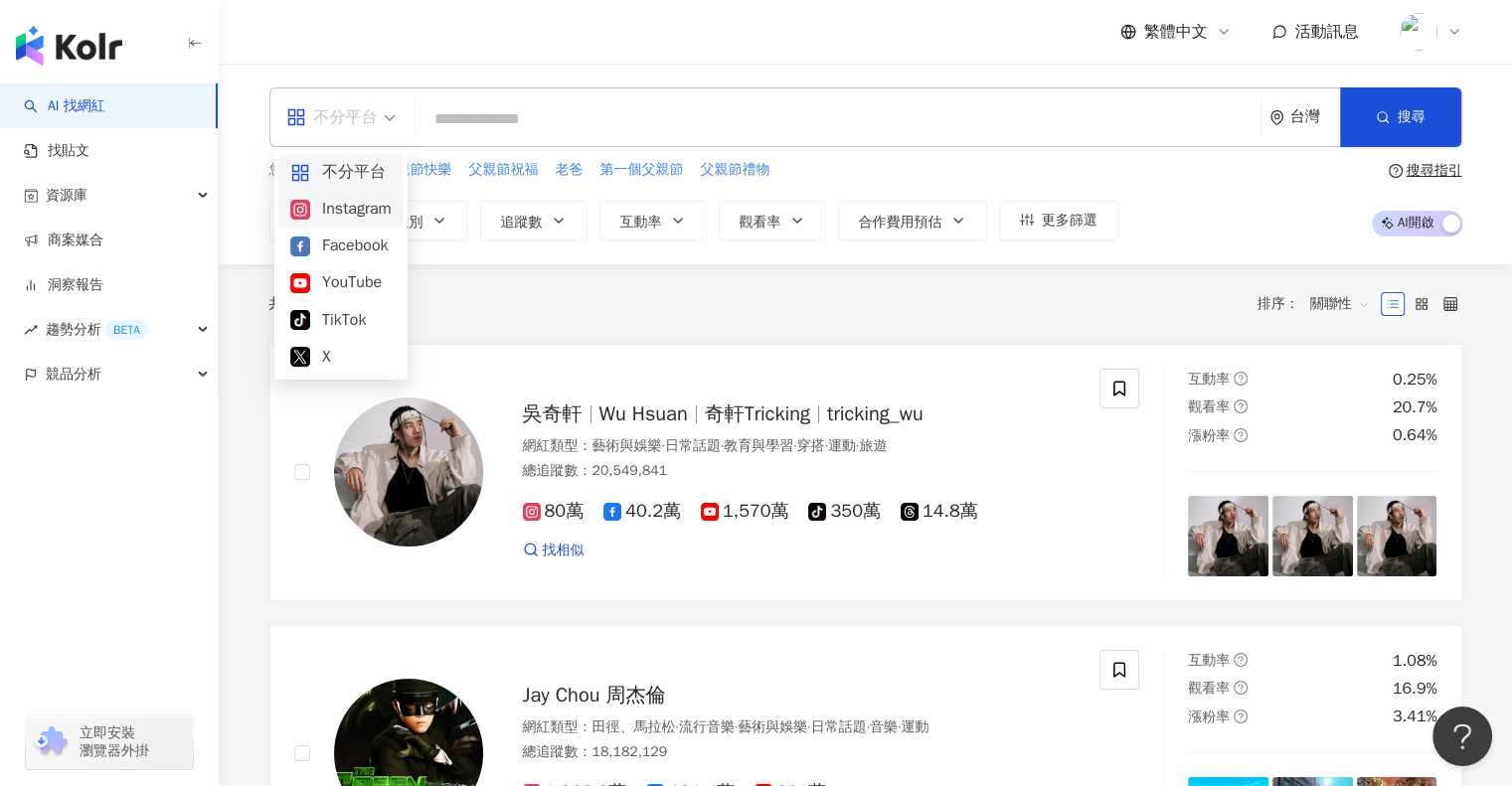 click on "Instagram" at bounding box center (341, 209) 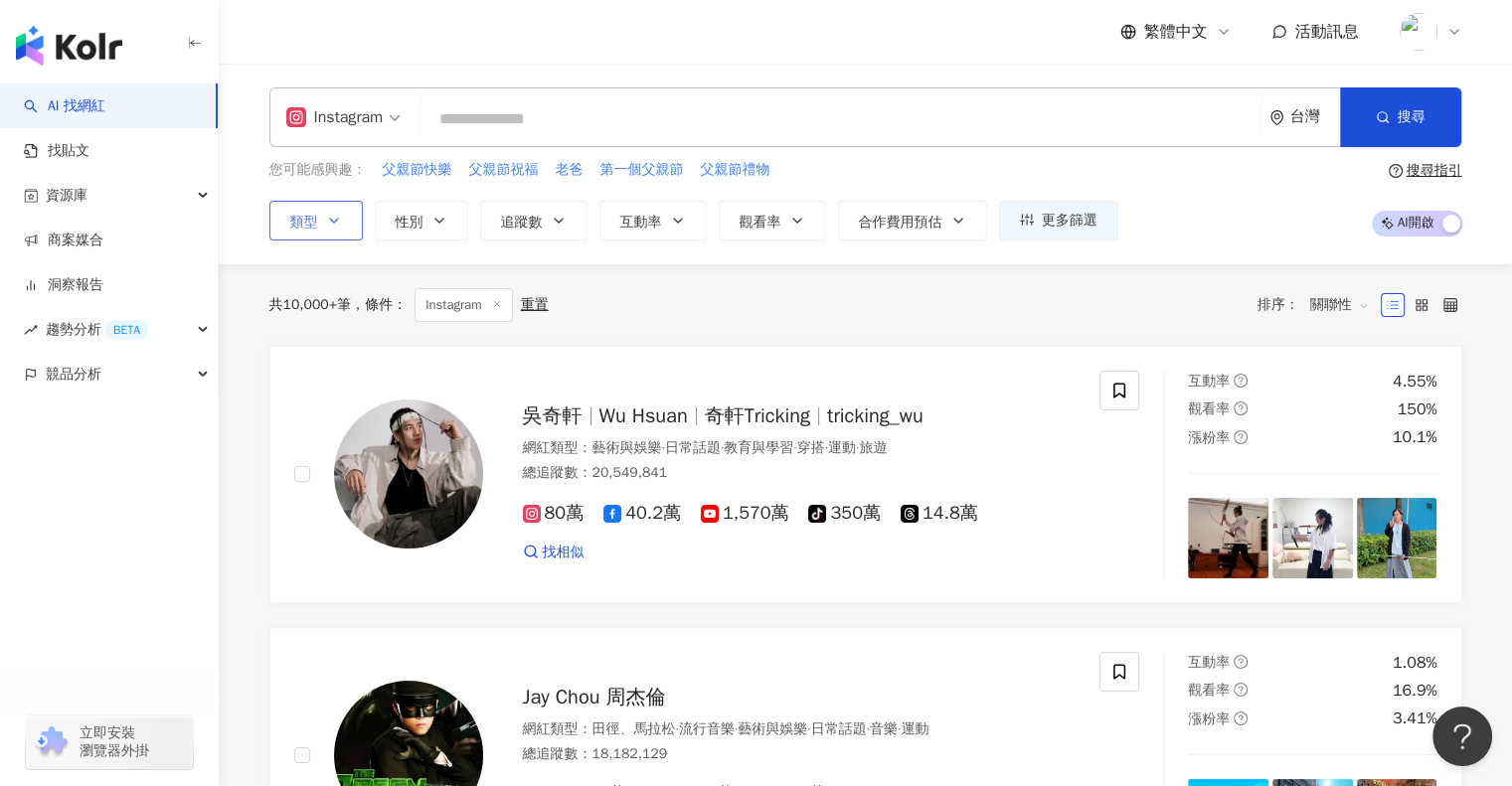 click on "類型" at bounding box center (304, 223) 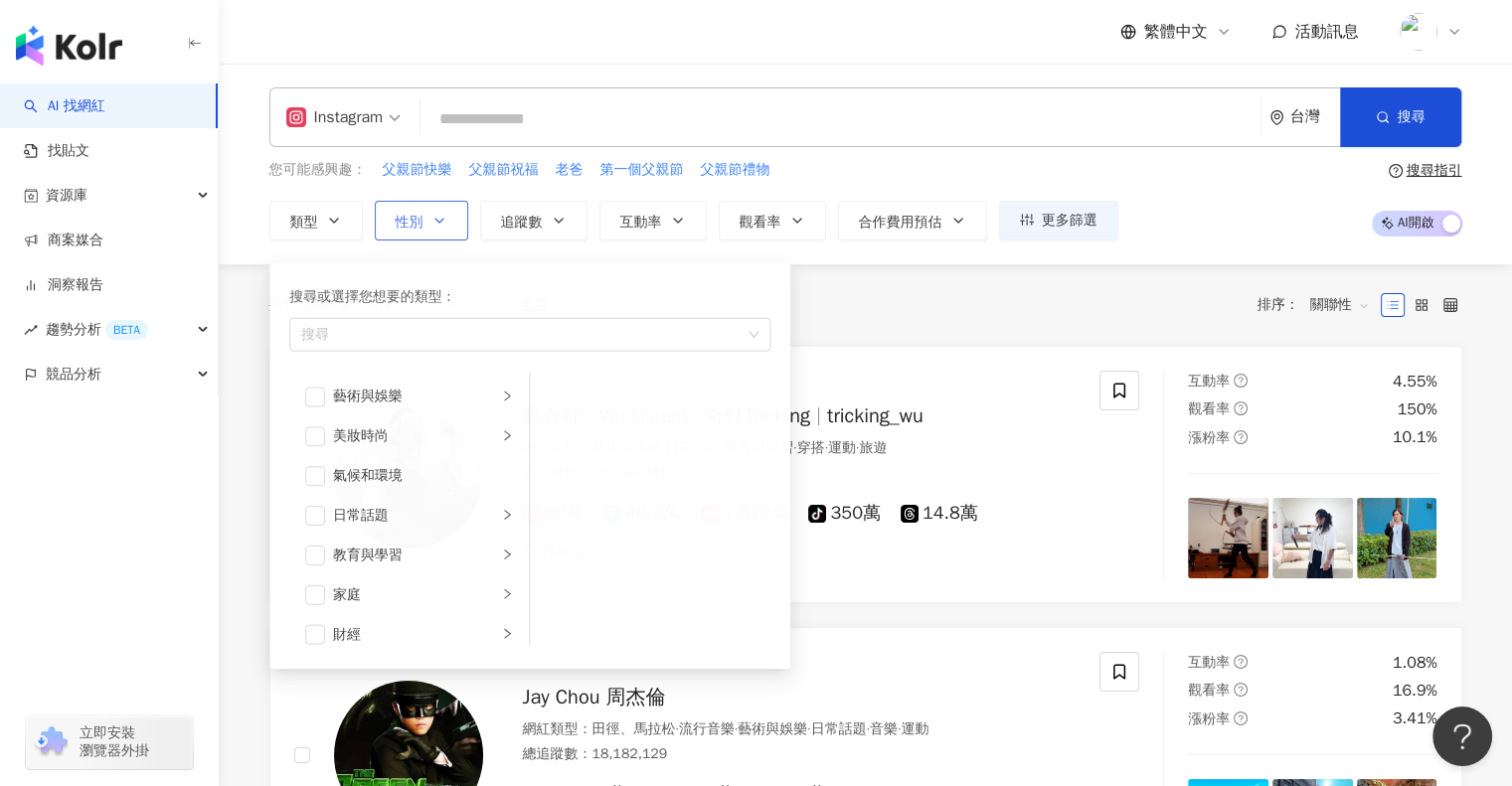 click on "性別" at bounding box center (410, 223) 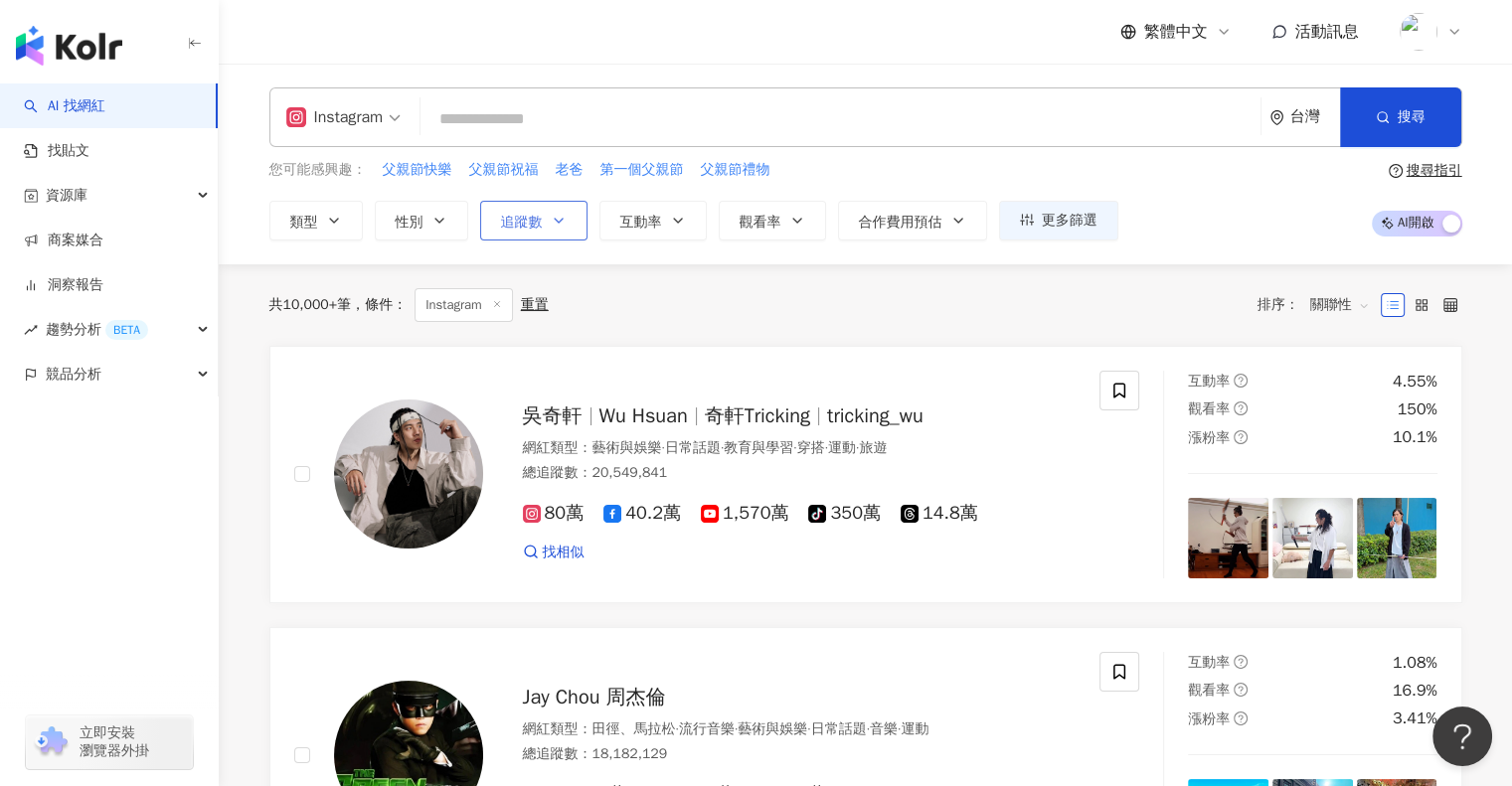 click on "追蹤數" at bounding box center [534, 221] 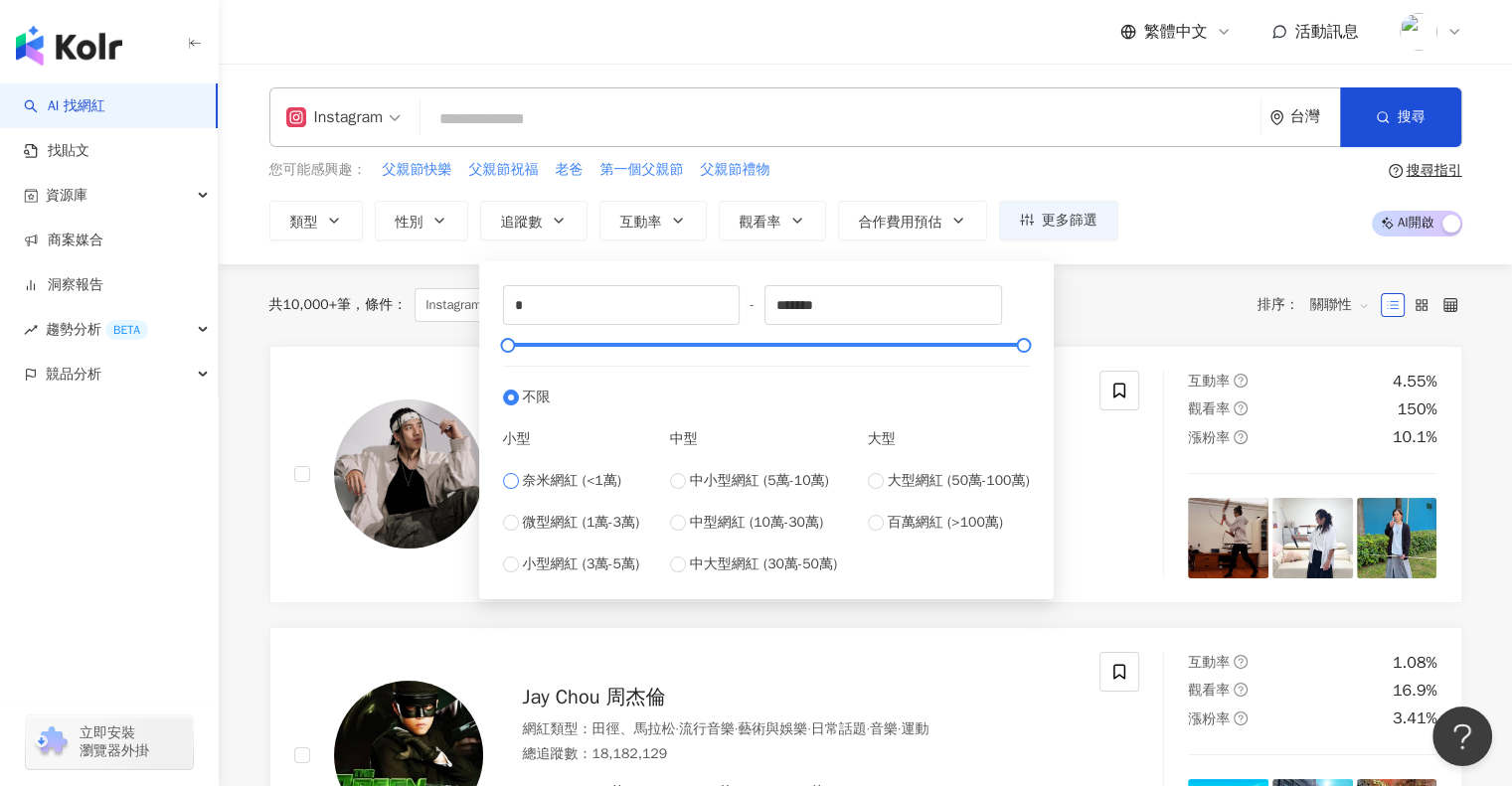 click on "奈米網紅 (<1萬)" at bounding box center [572, 481] 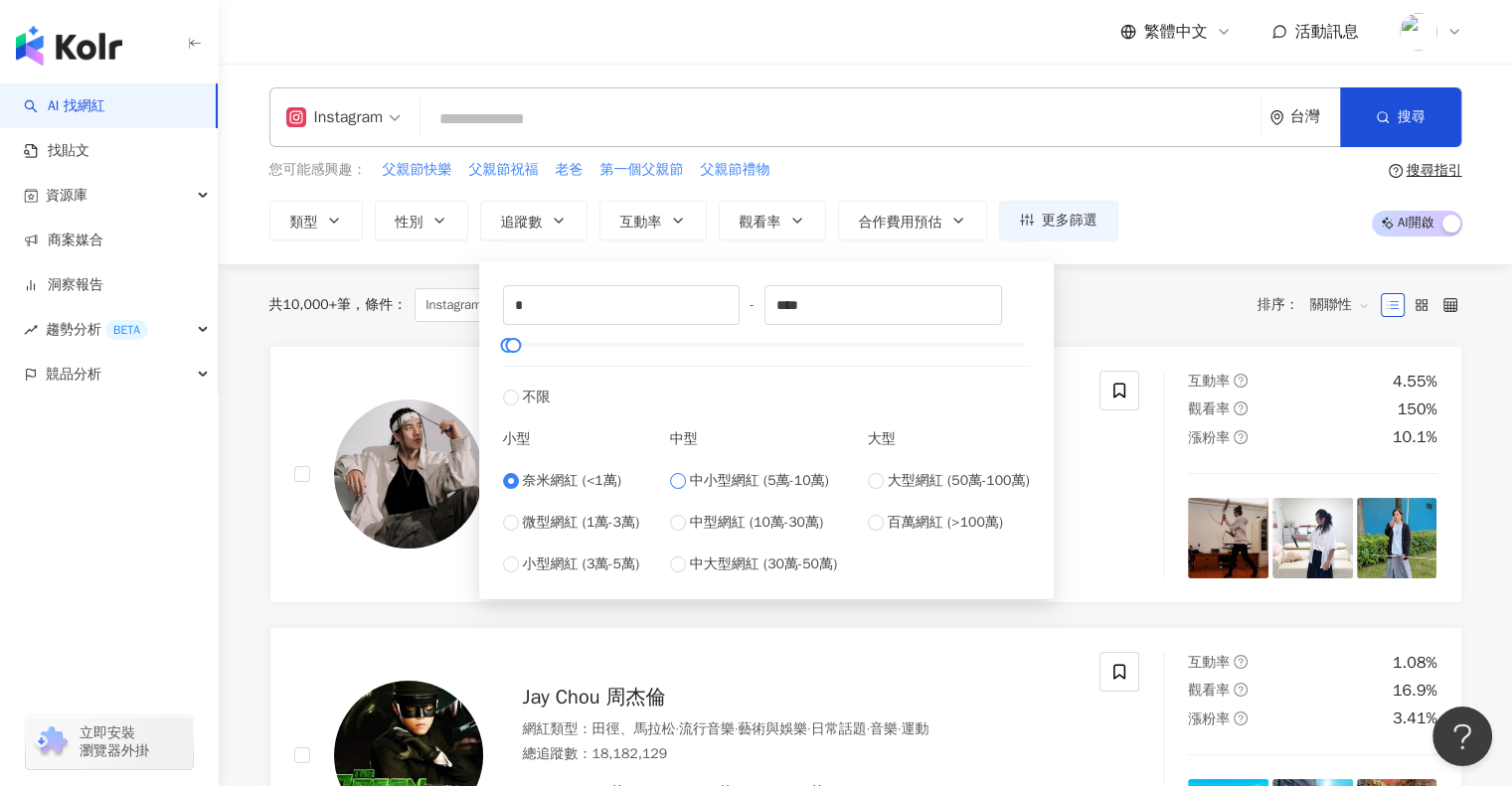 click on "中小型網紅 (5萬-10萬)" at bounding box center (759, 481) 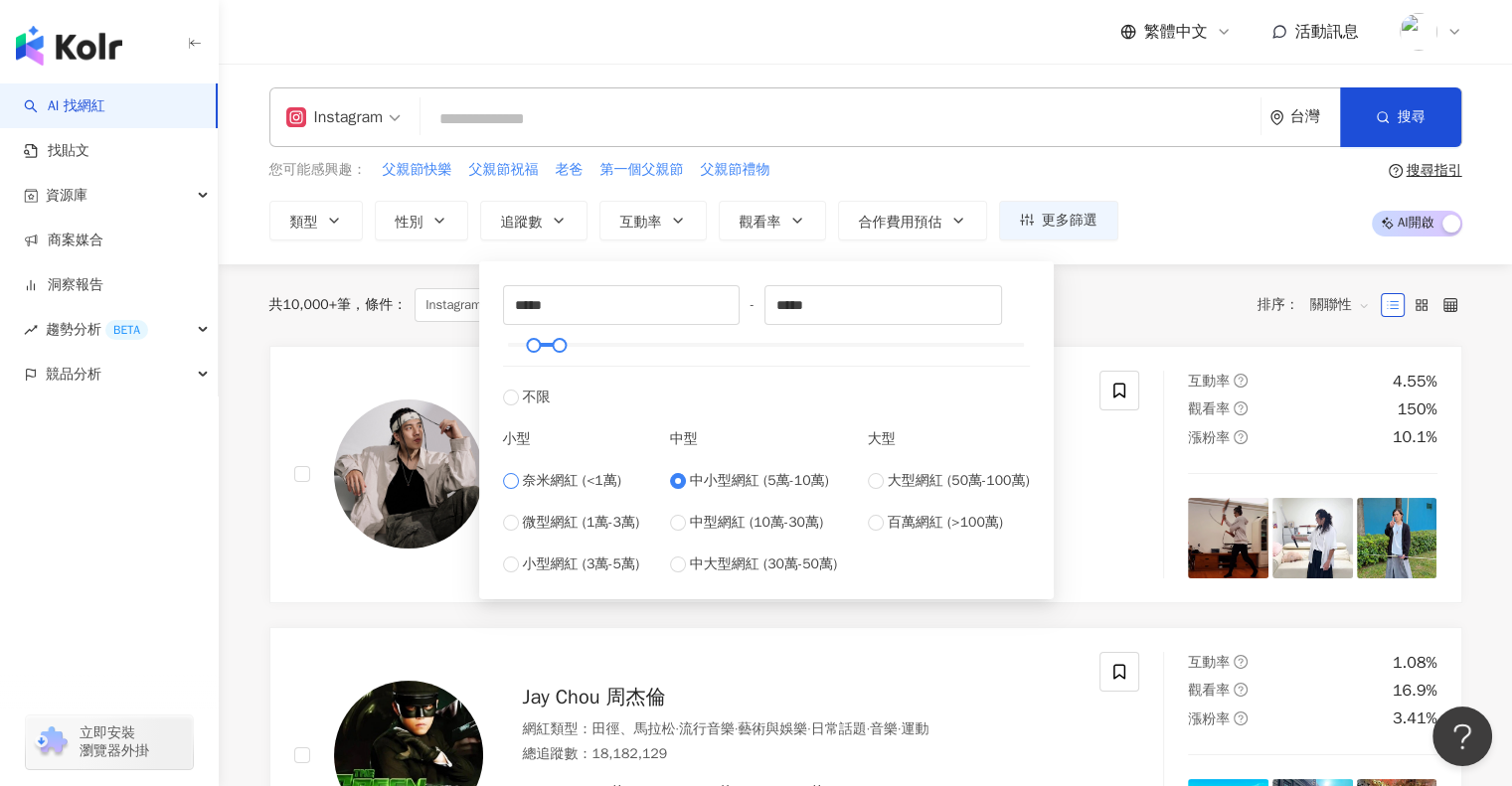 click on "奈米網紅 (<1萬)" at bounding box center [572, 481] 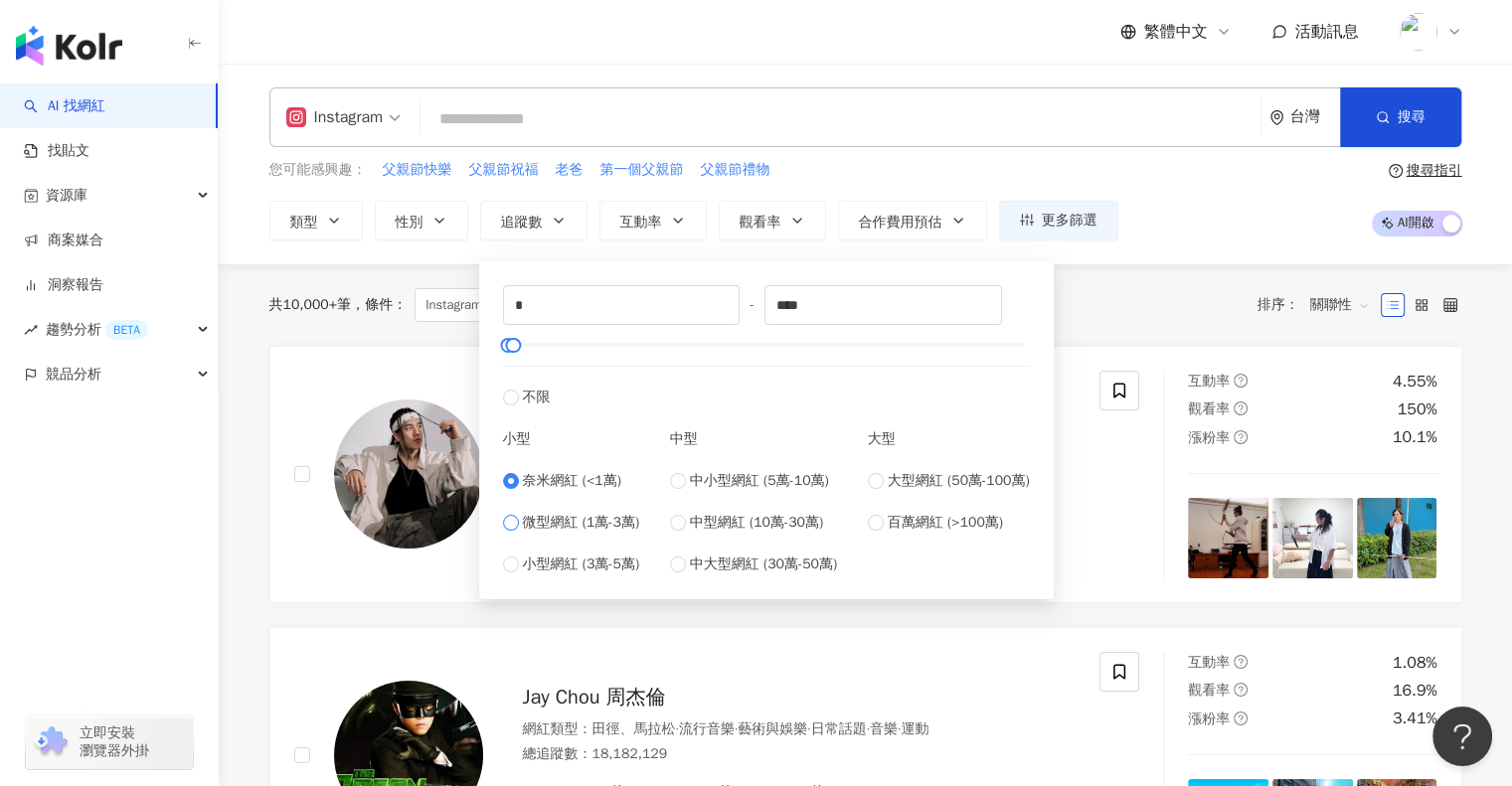 click on "微型網紅 (1萬-3萬)" at bounding box center [582, 523] 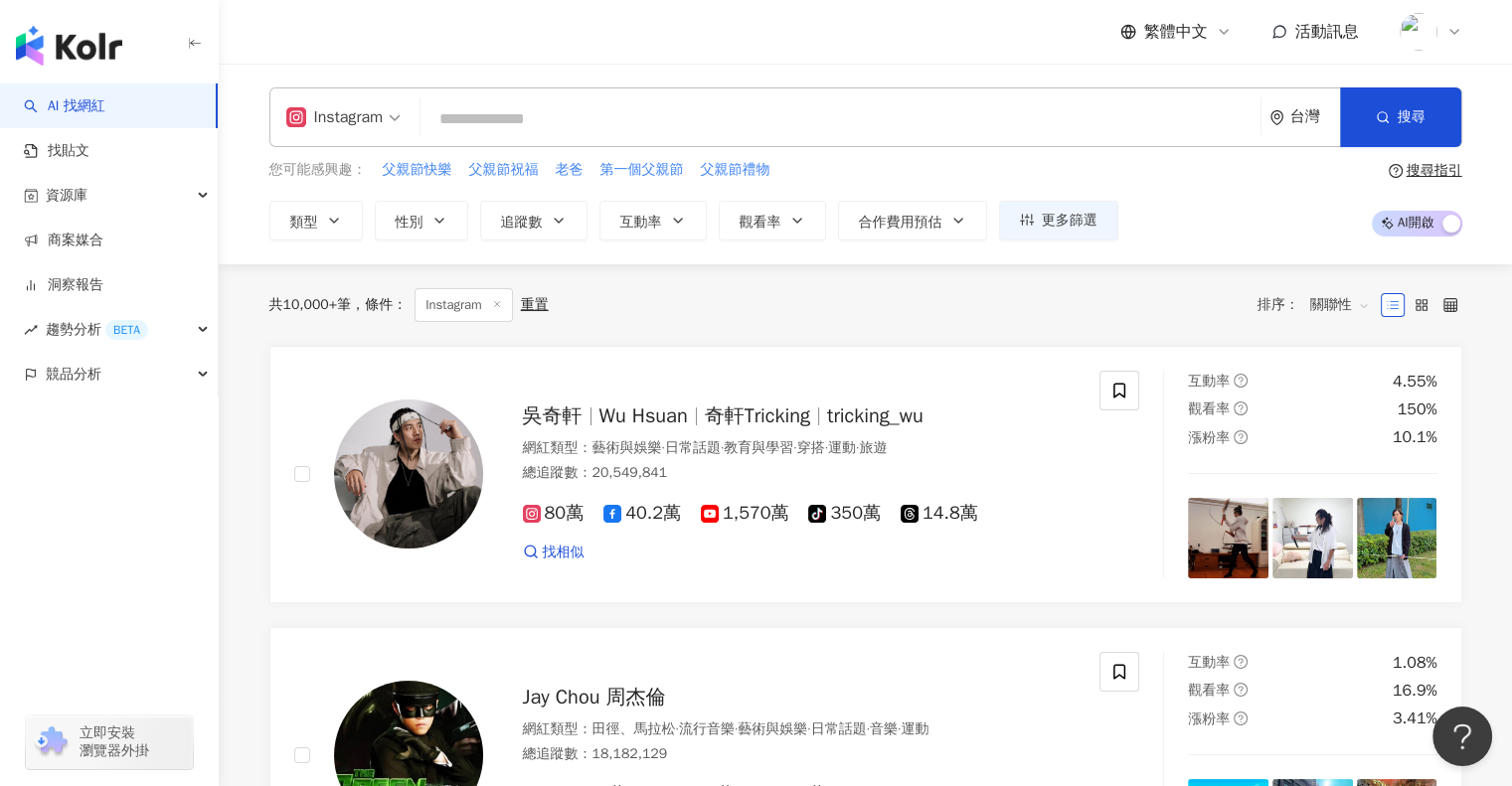 click at bounding box center (840, 119) 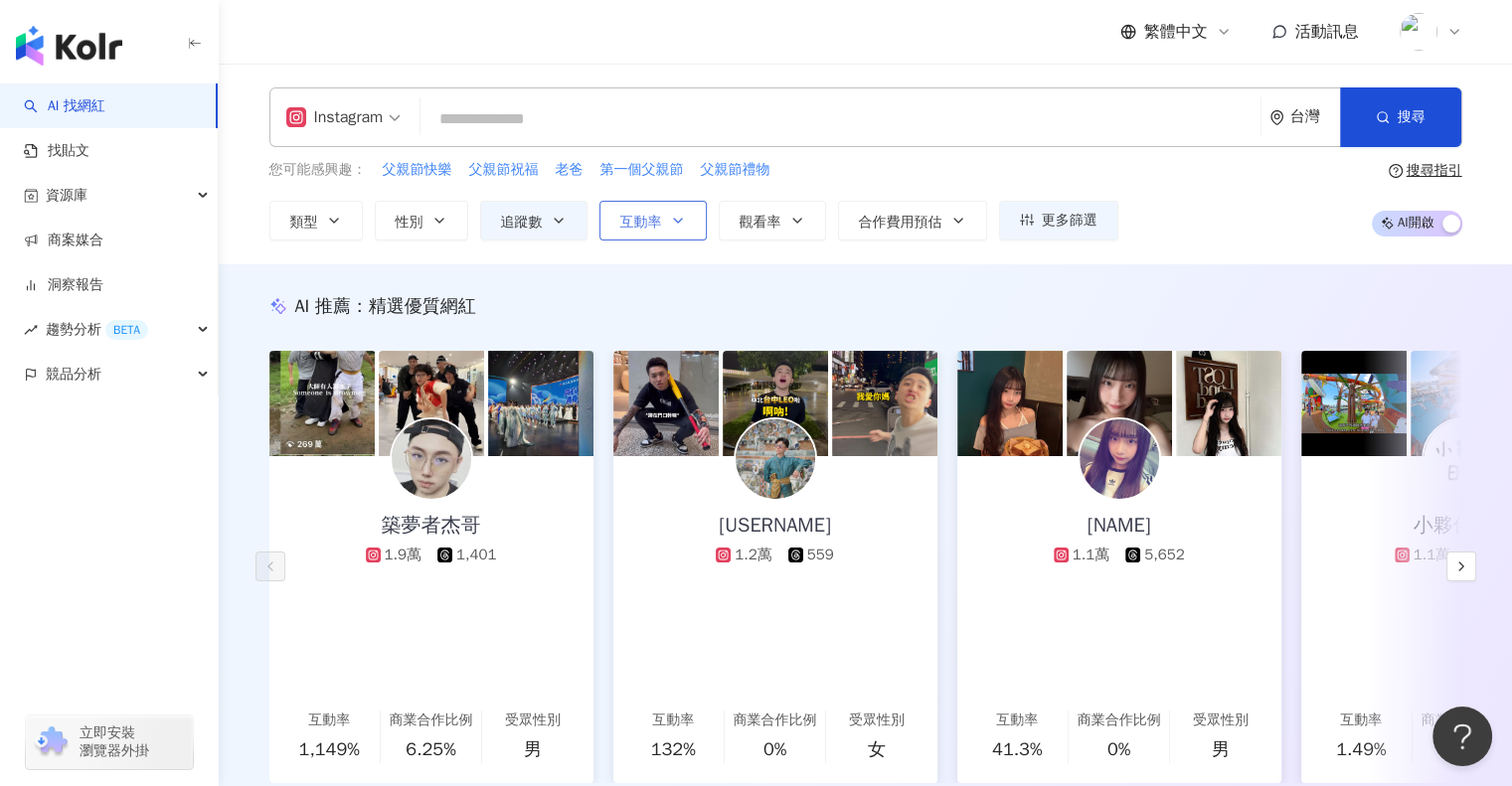 click on "互動率" at bounding box center [641, 223] 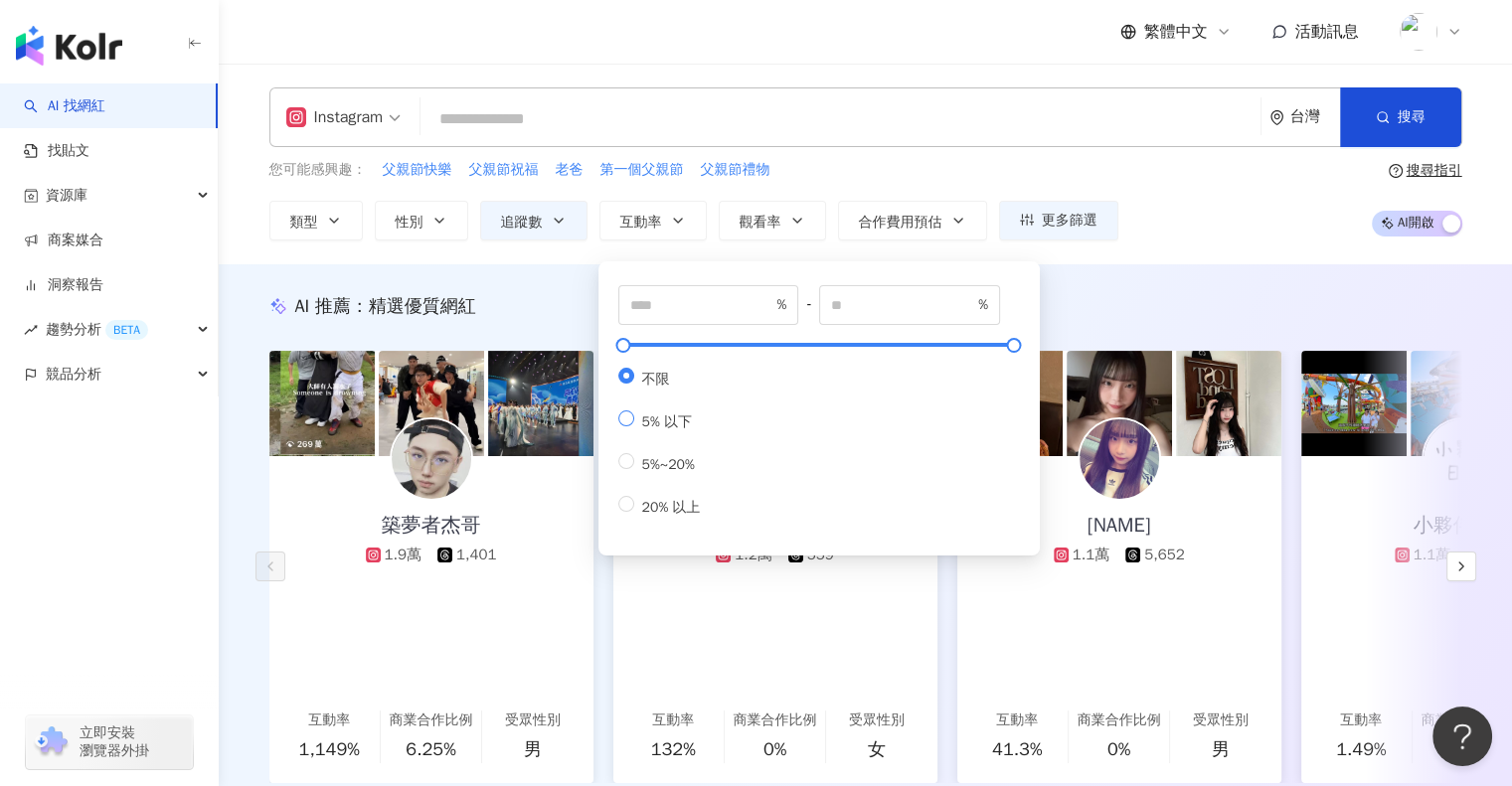 click on "5% 以下" at bounding box center [667, 421] 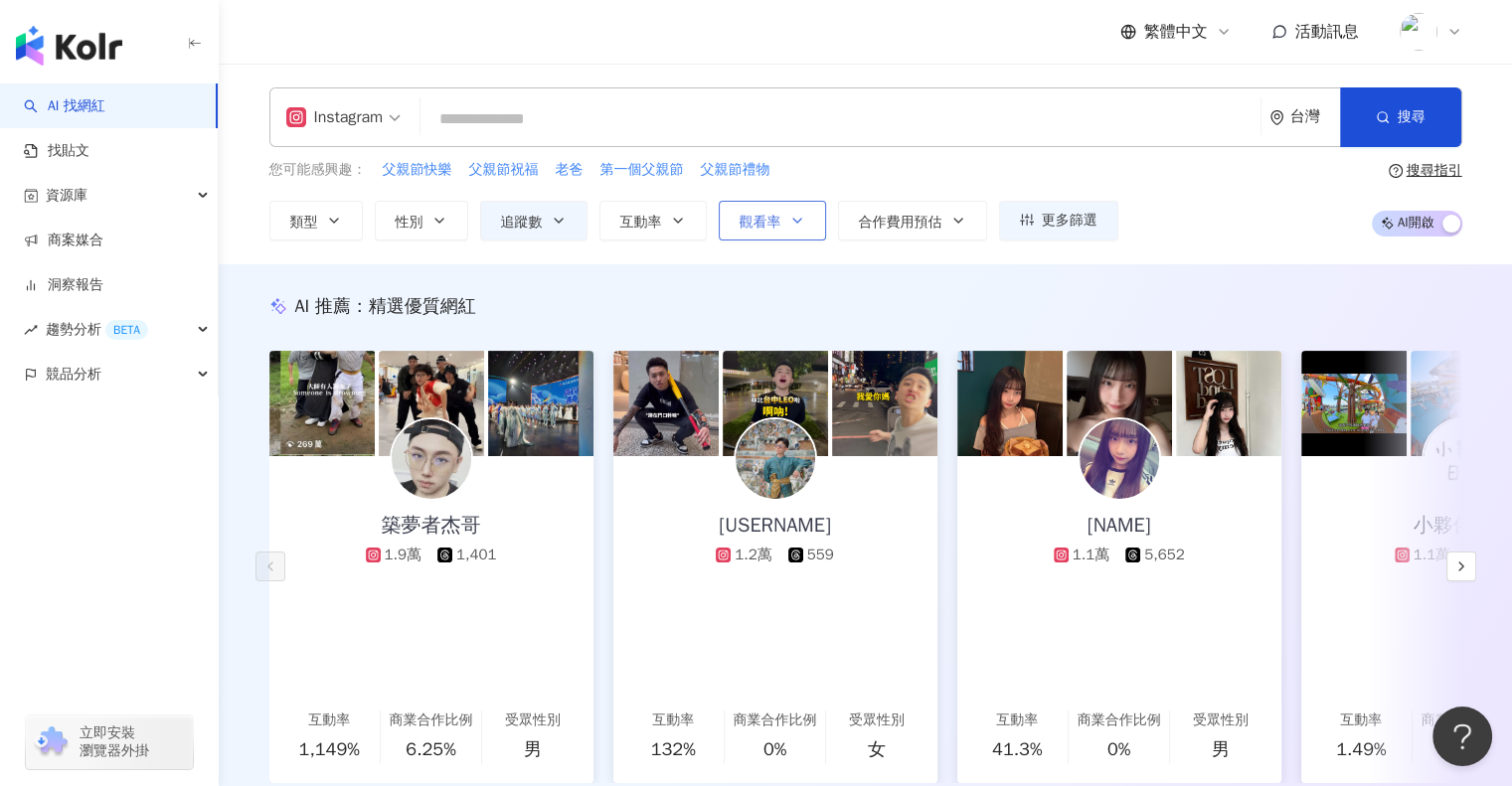 click on "觀看率" at bounding box center [760, 223] 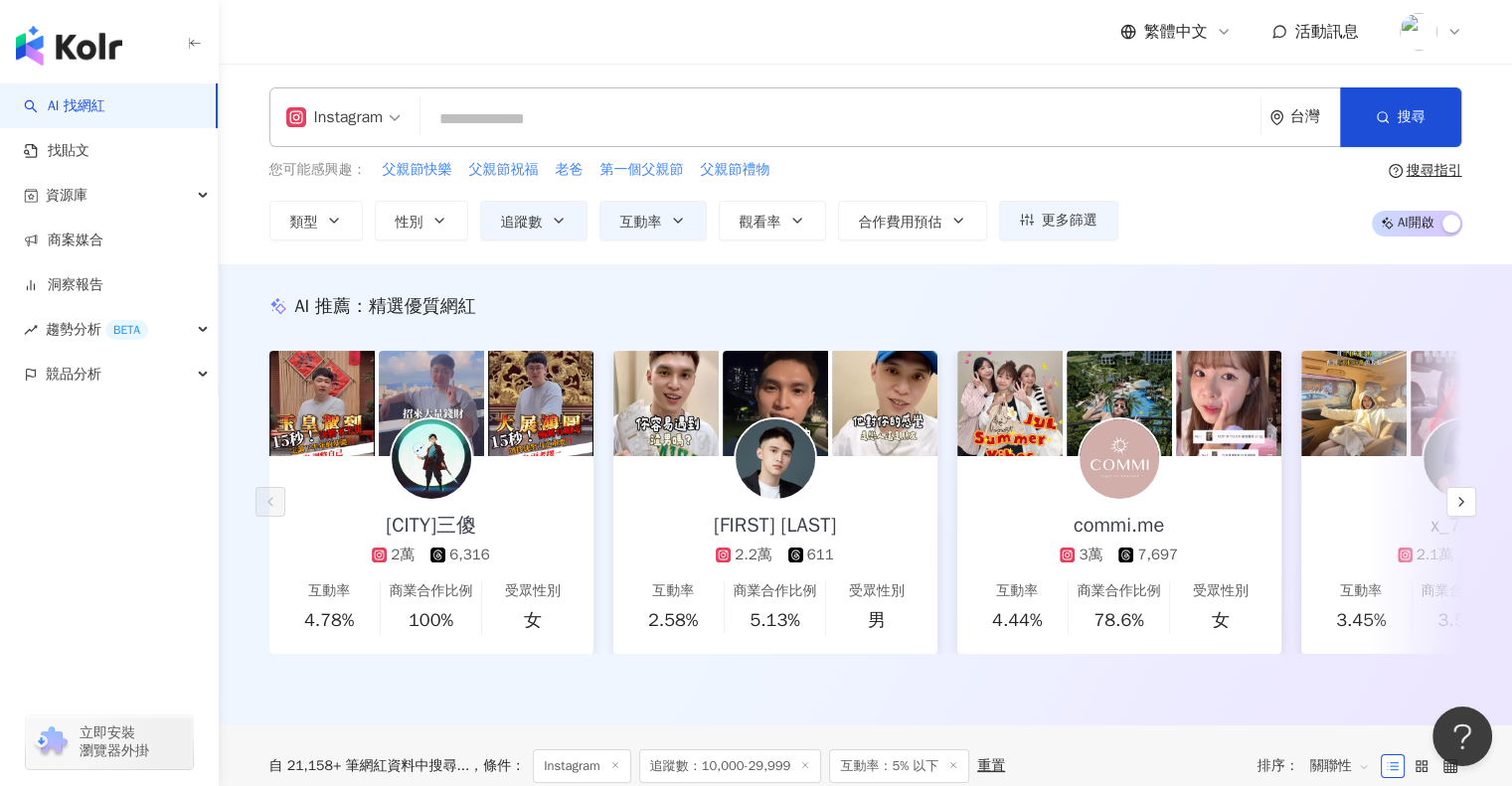 click at bounding box center (840, 119) 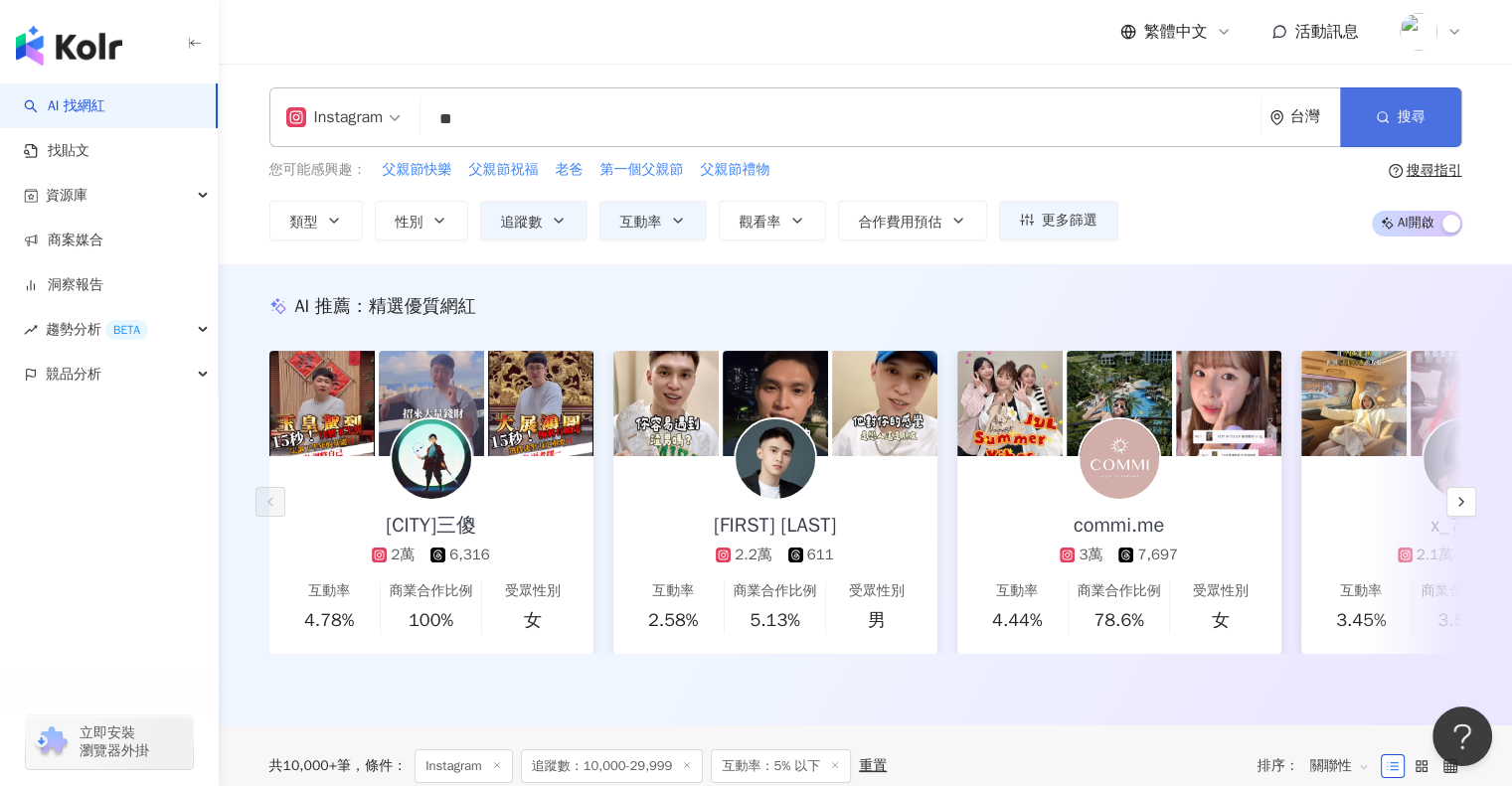 click on "搜尋" at bounding box center (1401, 117) 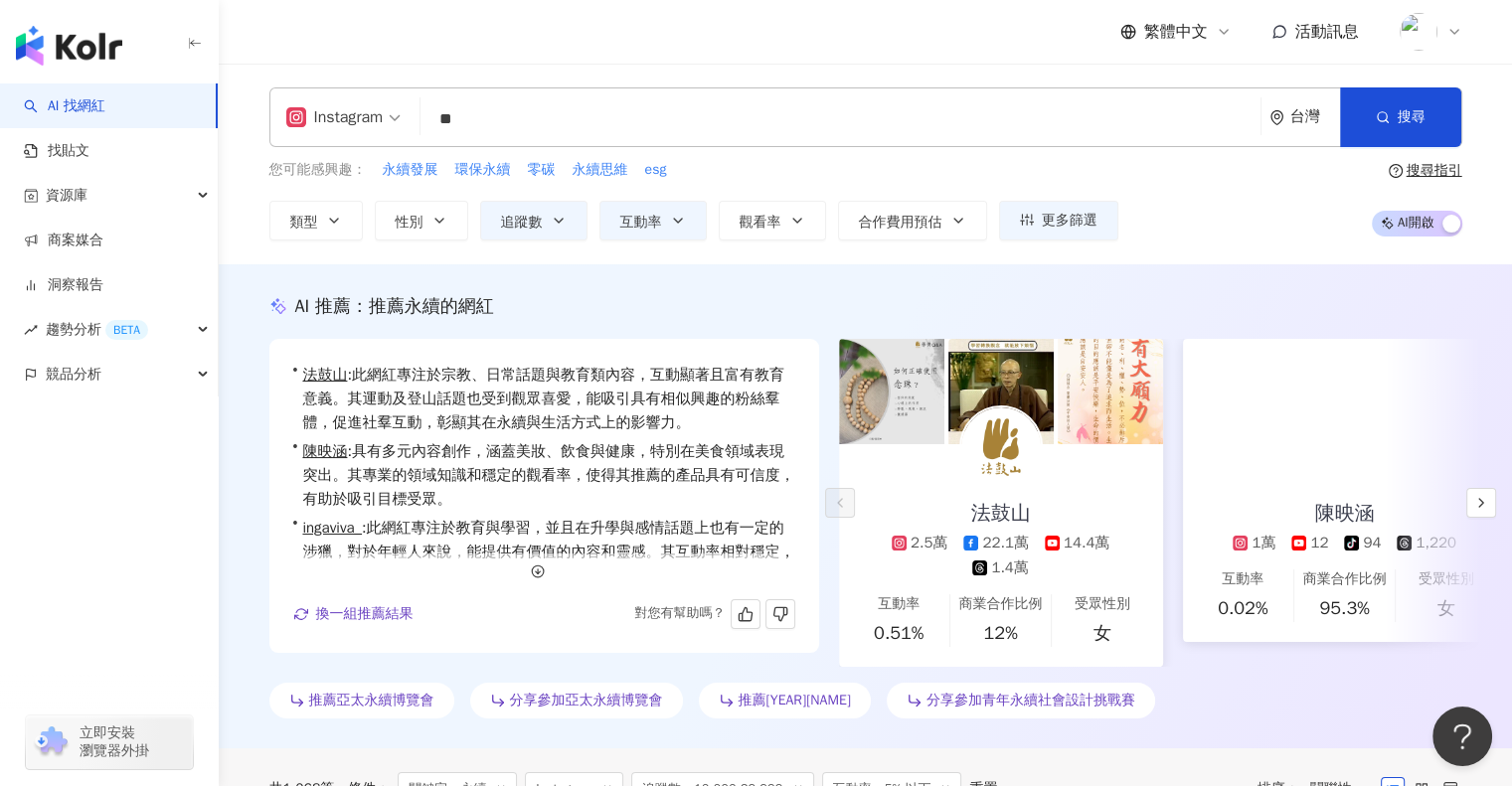 scroll, scrollTop: 48, scrollLeft: 0, axis: vertical 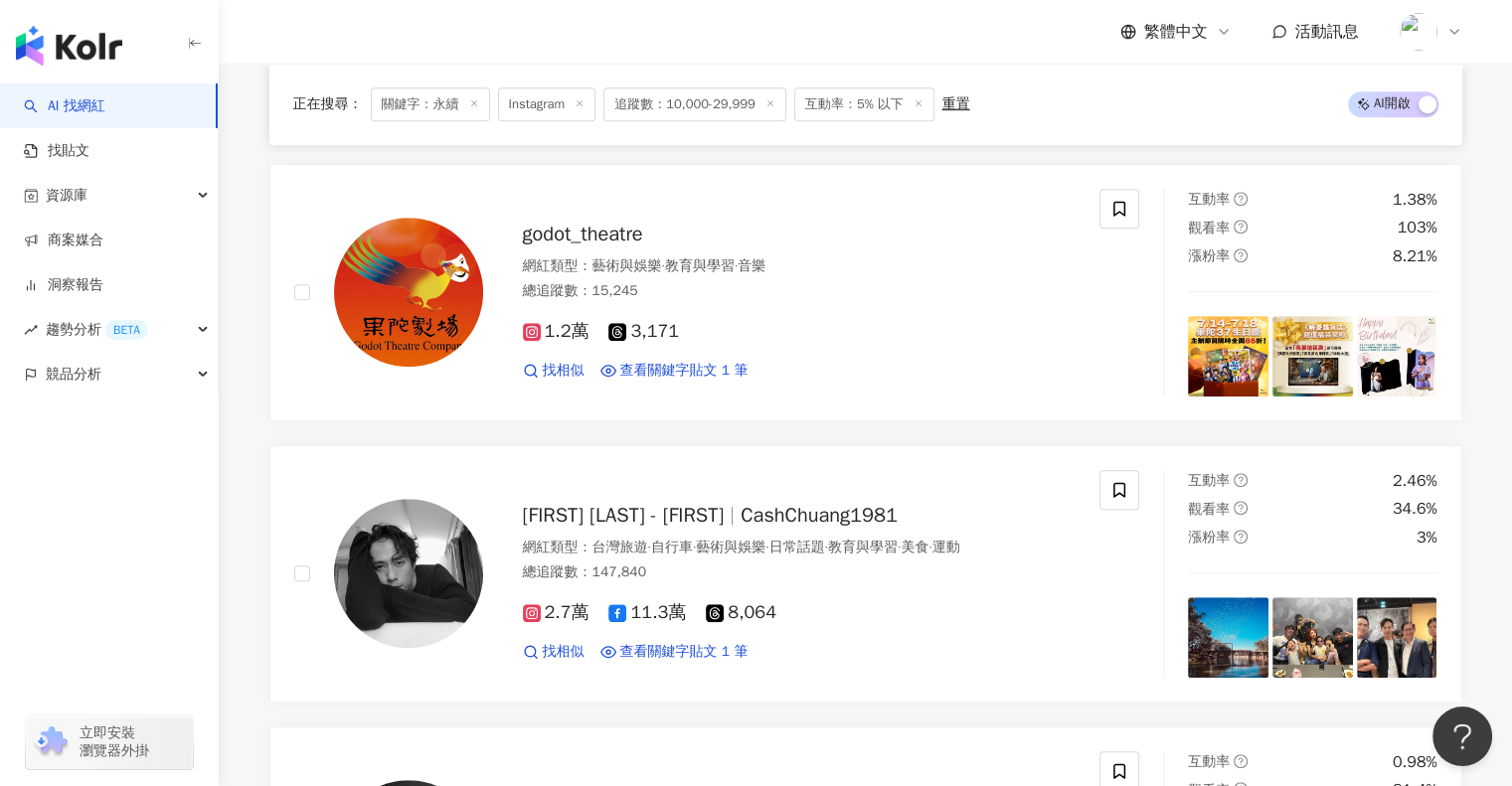 click on "莊凱勛 Kaiser - Chuang CashChuang1981 網紅類型 ： 台灣旅遊  ·  自行車  ·  藝術與娛樂  ·  日常話題  ·  教育與學習  ·  美食  ·  運動 總追蹤數 ： 147,840 2.7萬 11.3萬 8,064 找相似 查看關鍵字貼文 1 筆 互動率 2.46% 觀看率 34.6% 漲粉率 3%" at bounding box center (697, 573) 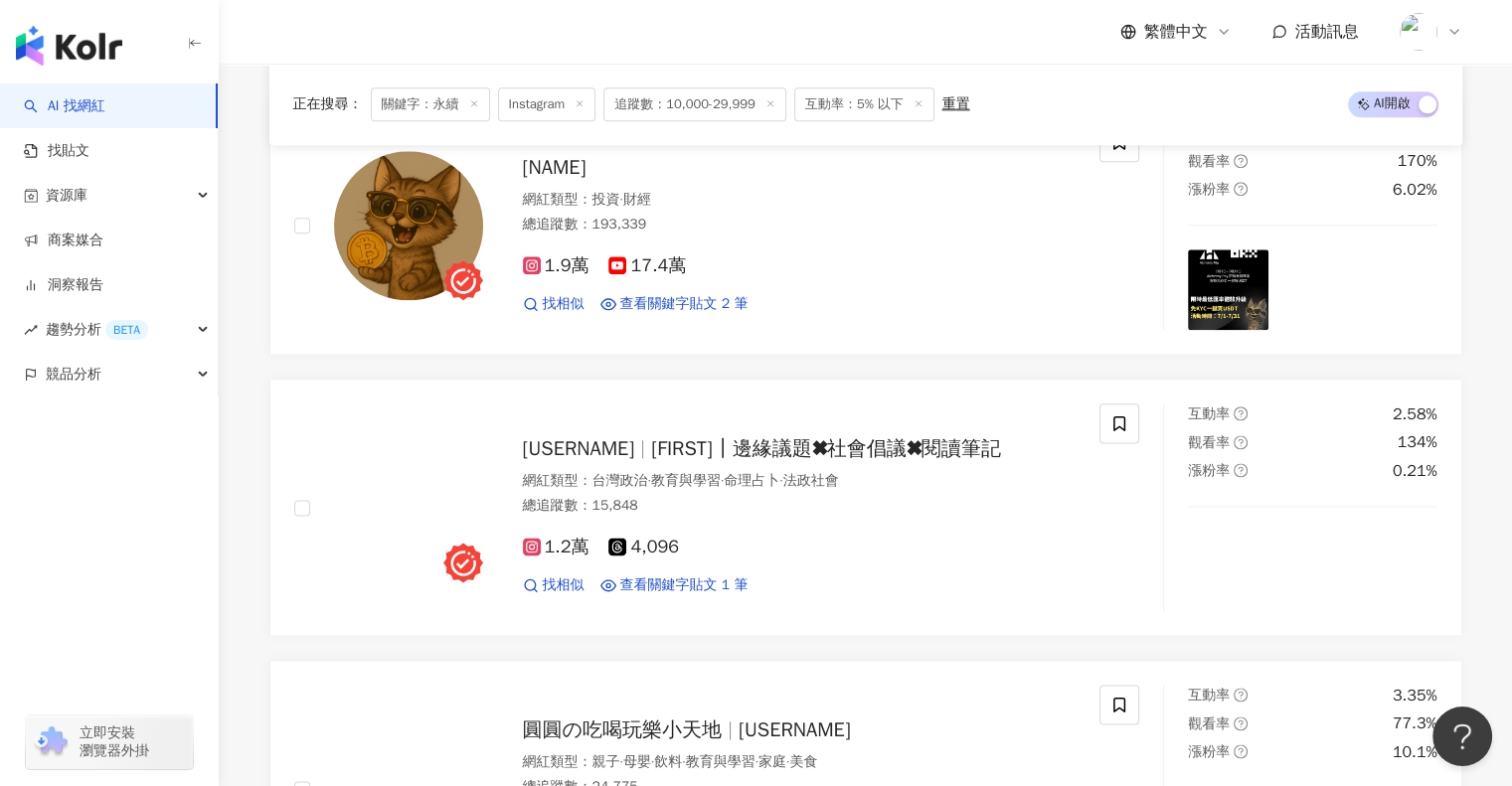 scroll, scrollTop: 2443, scrollLeft: 0, axis: vertical 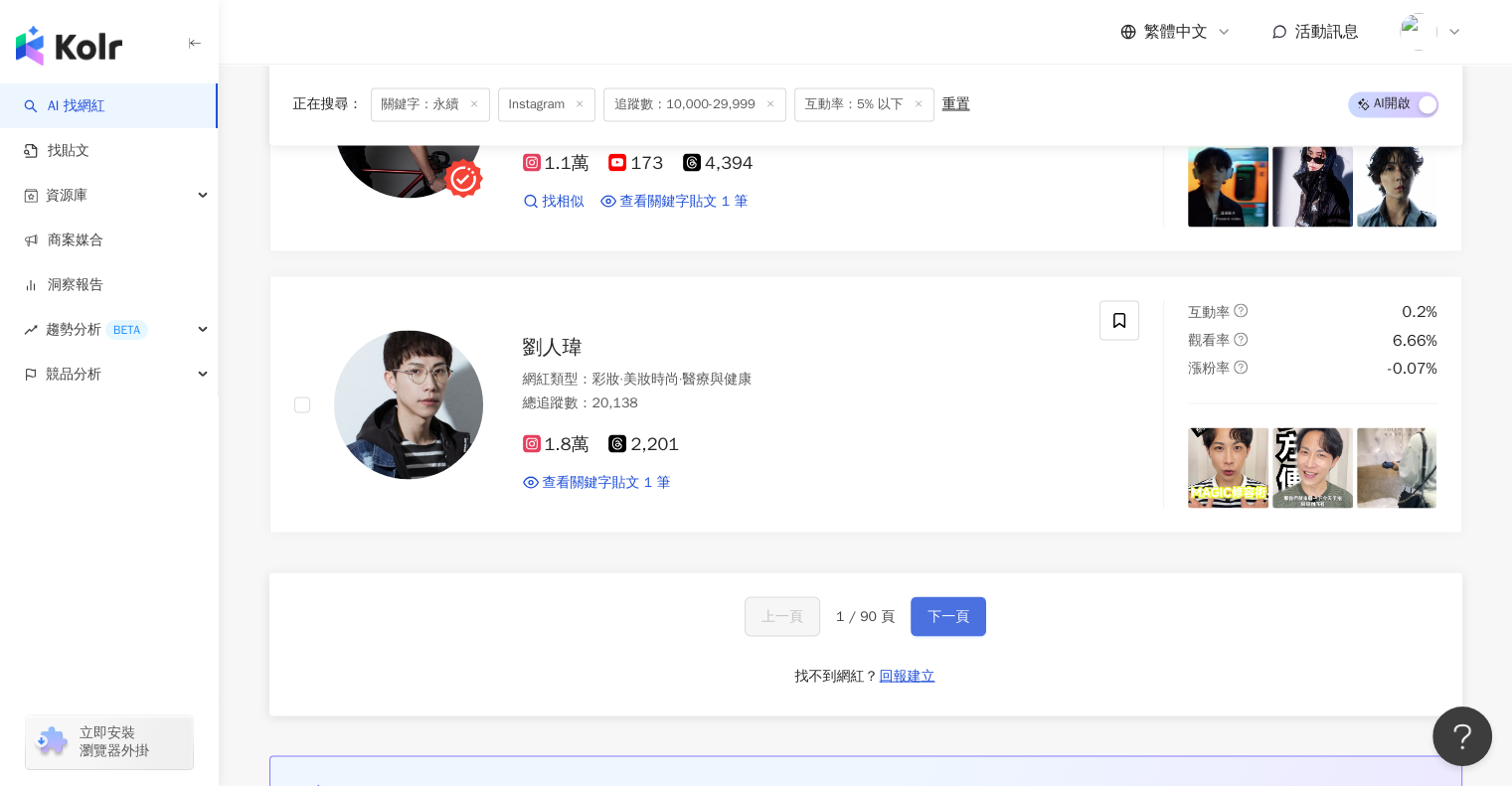 click on "下一頁" at bounding box center (948, 616) 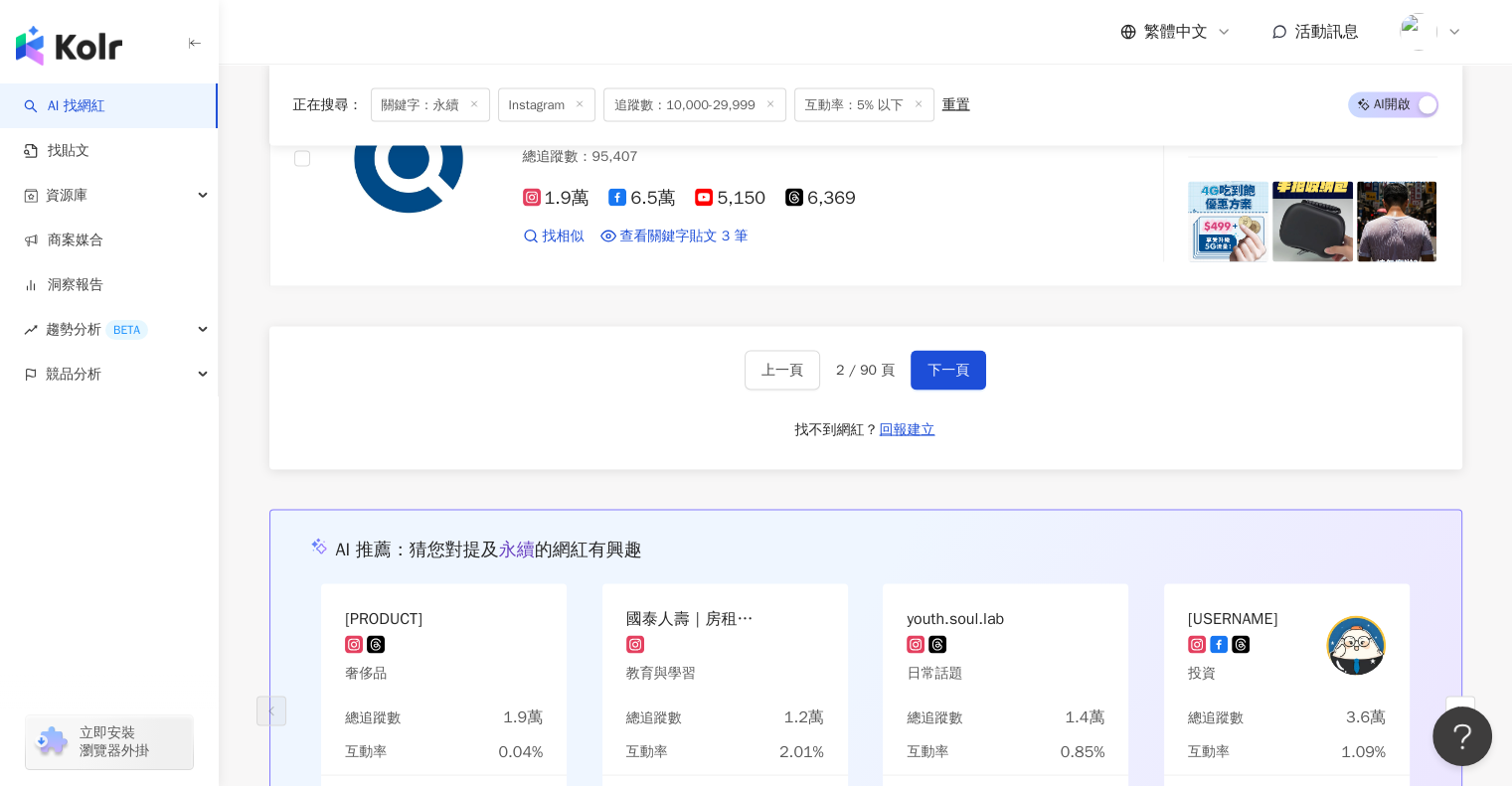 scroll, scrollTop: 3891, scrollLeft: 0, axis: vertical 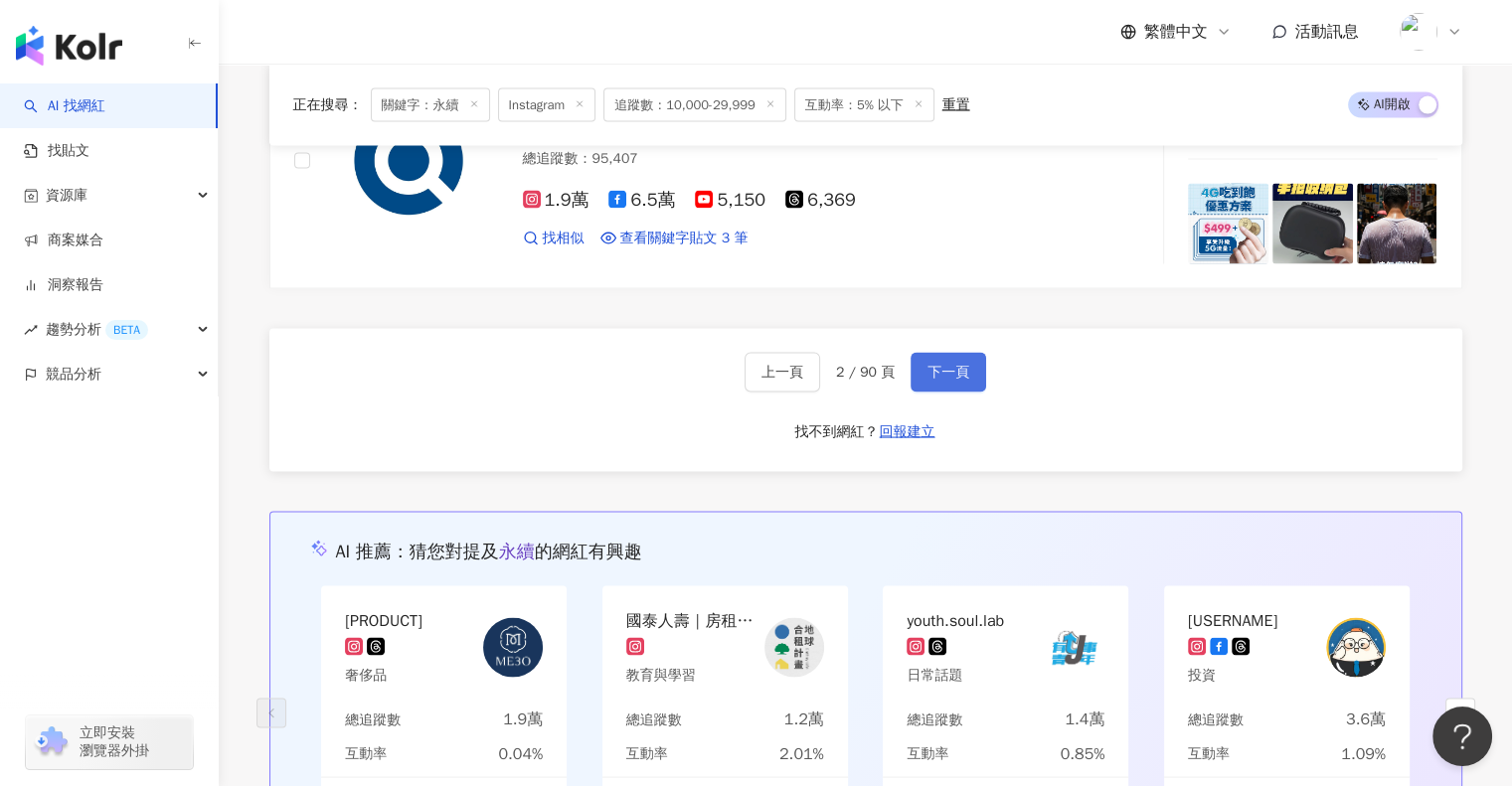 click on "下一頁" at bounding box center [948, 373] 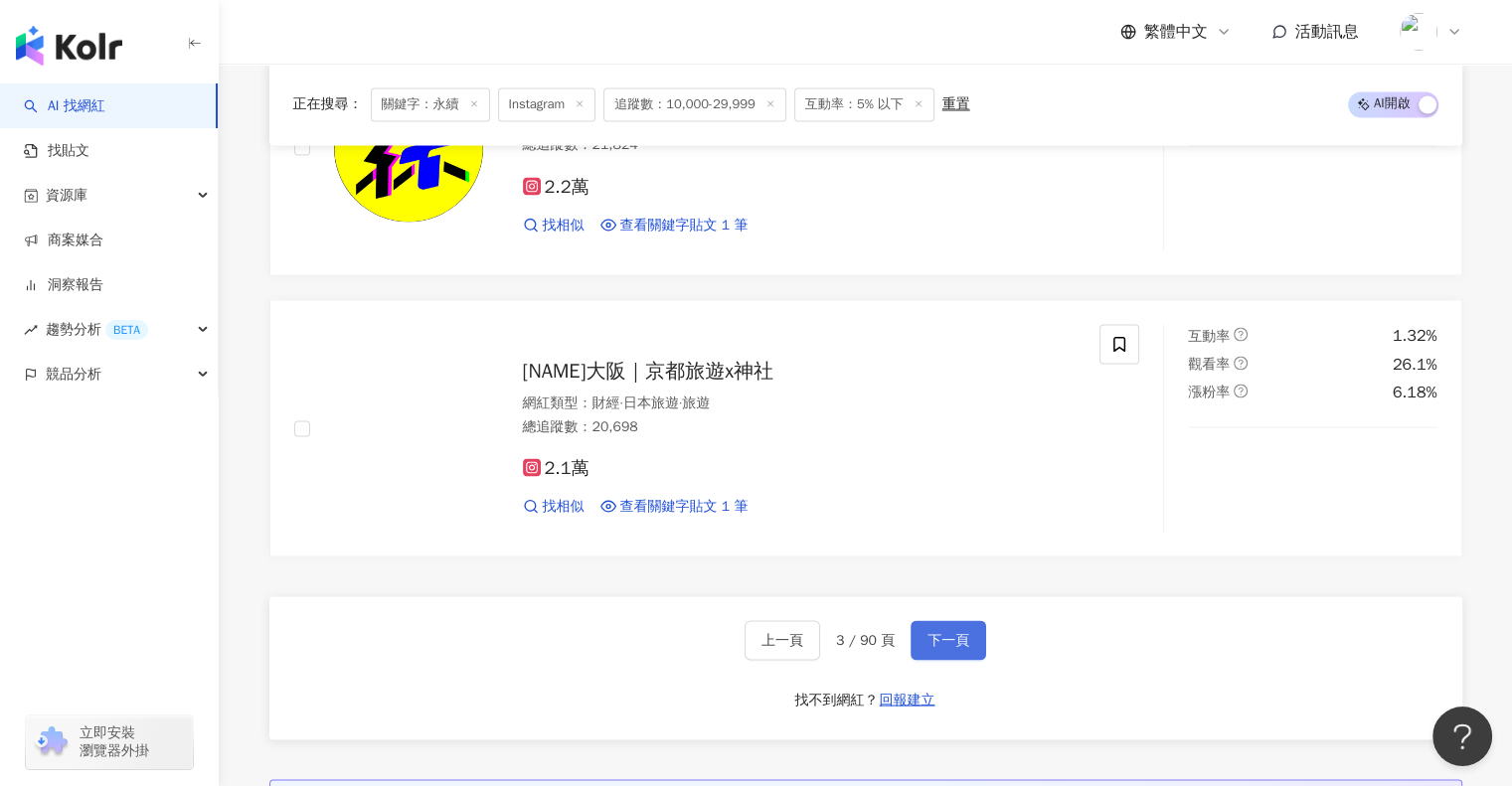 scroll, scrollTop: 3629, scrollLeft: 0, axis: vertical 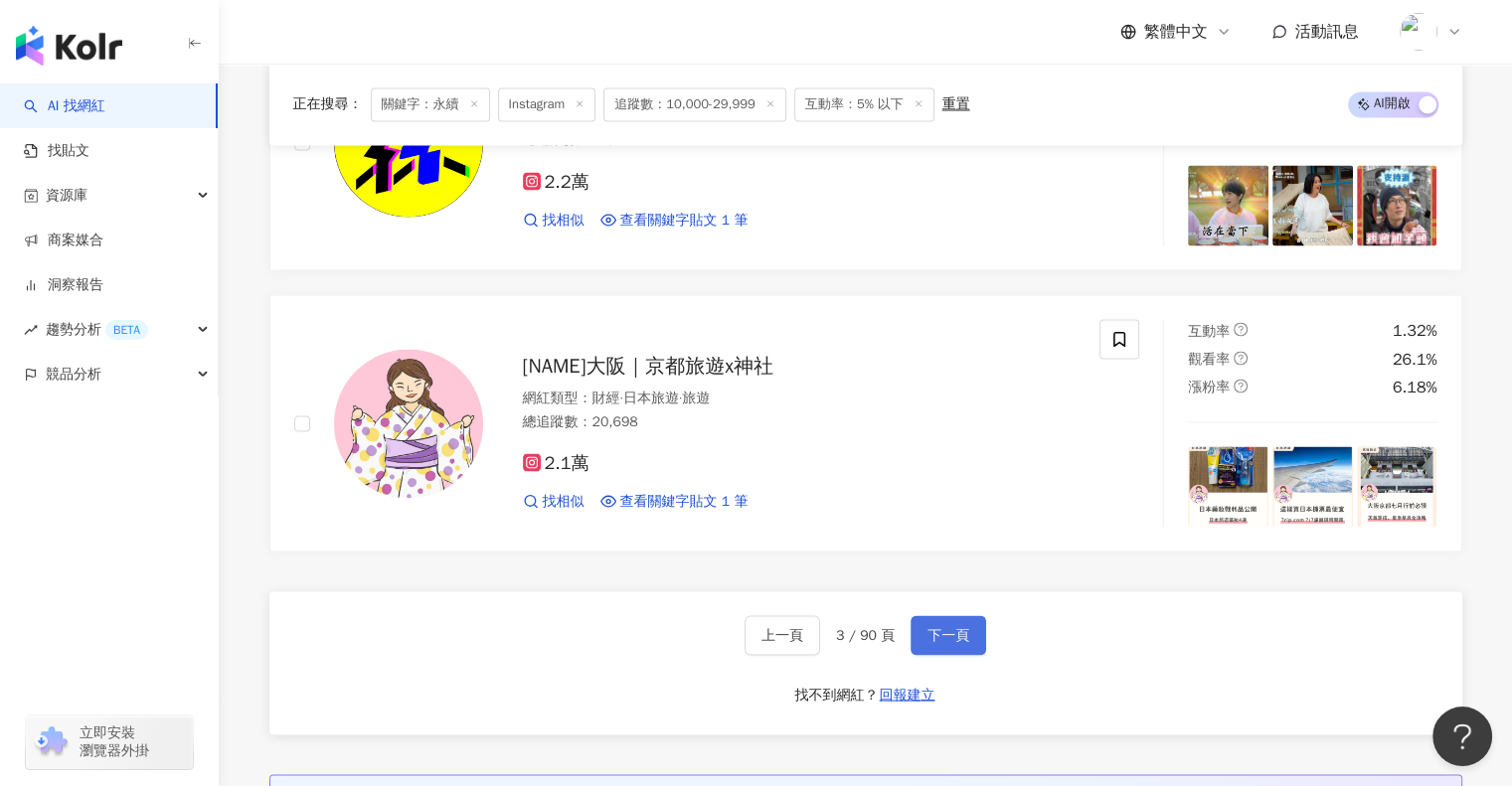 click on "下一頁" at bounding box center (948, 635) 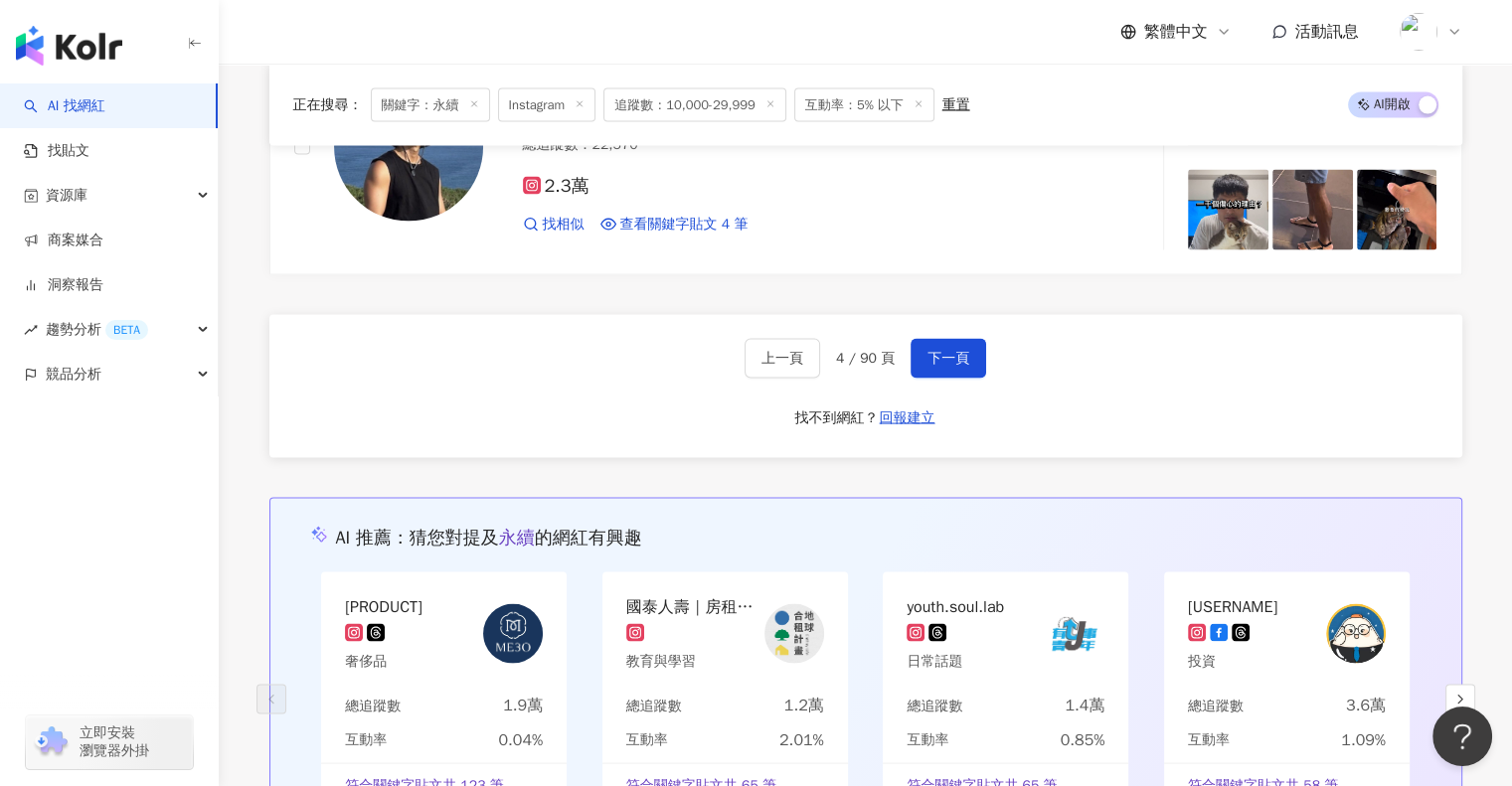scroll, scrollTop: 3879, scrollLeft: 0, axis: vertical 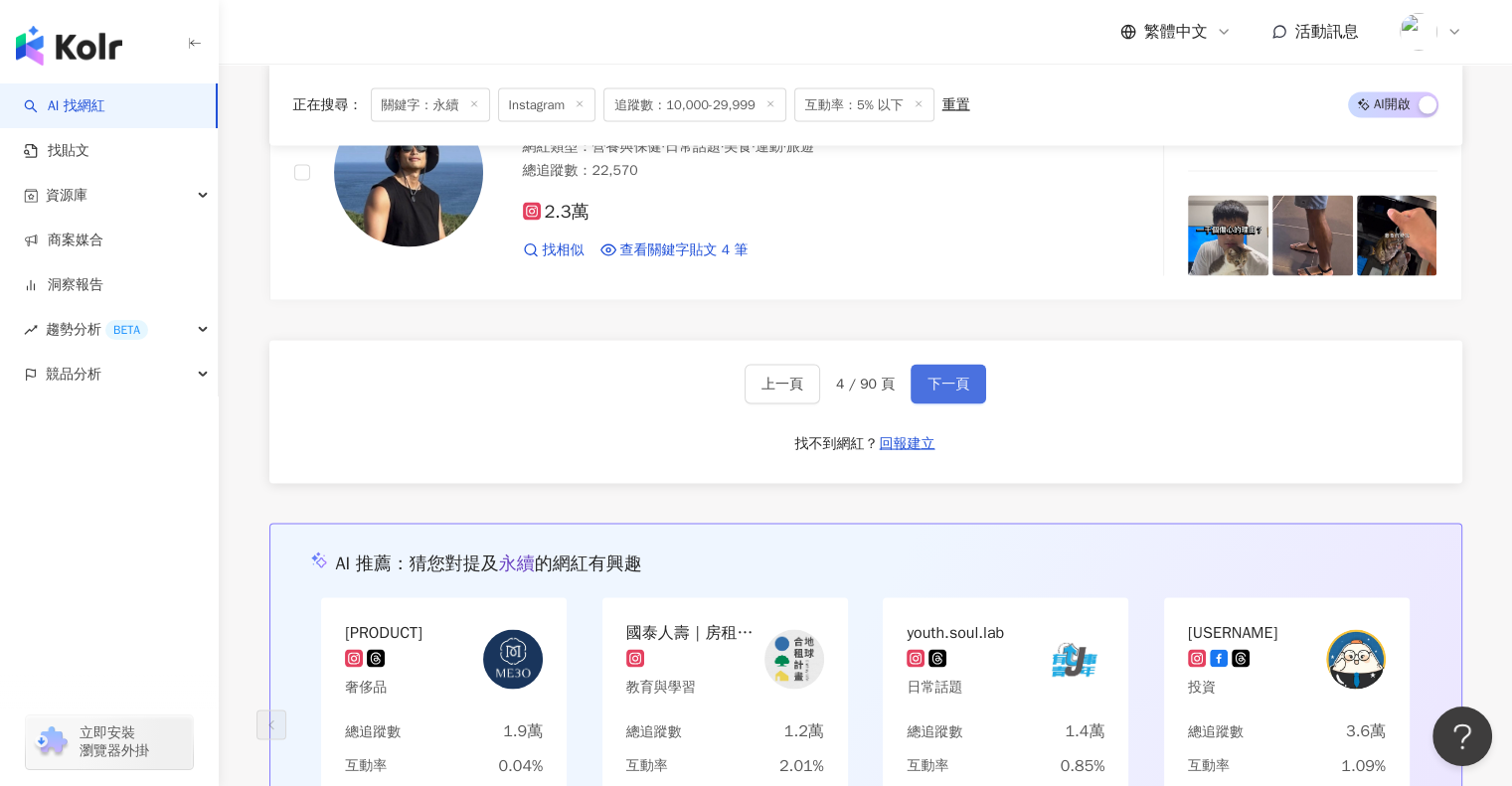 click on "下一頁" at bounding box center (948, 385) 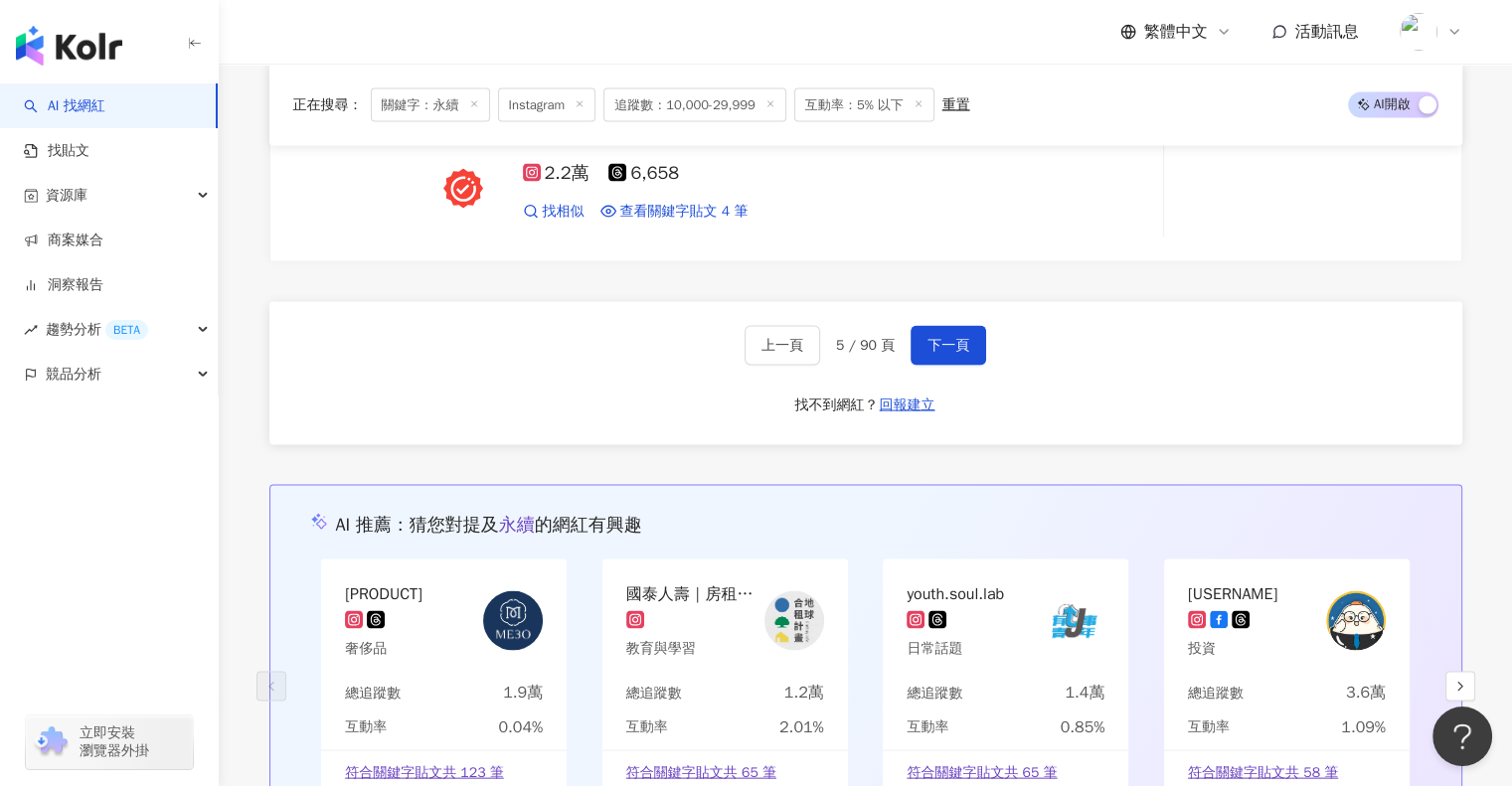 scroll, scrollTop: 3922, scrollLeft: 0, axis: vertical 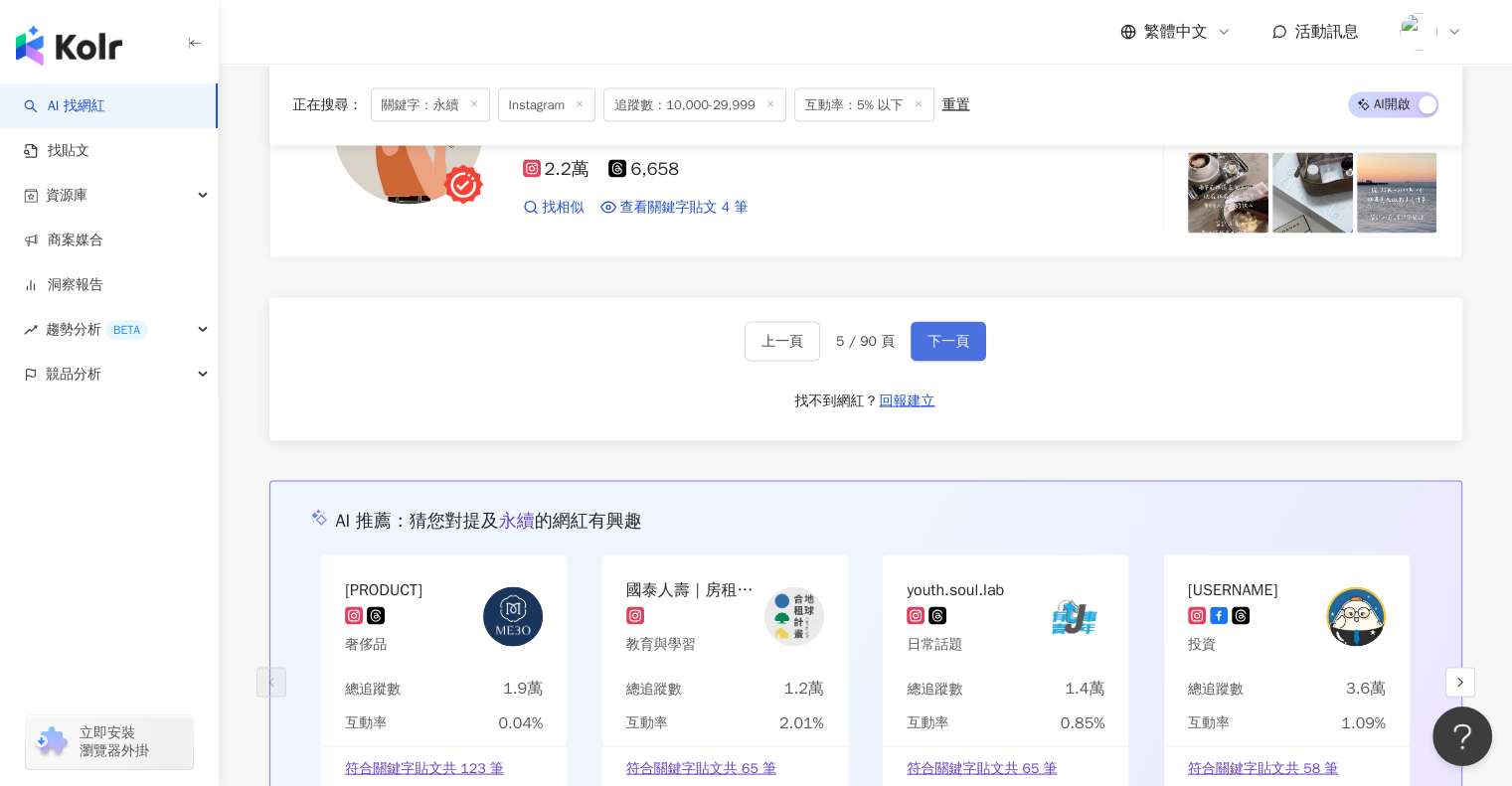 click on "下一頁" at bounding box center [948, 342] 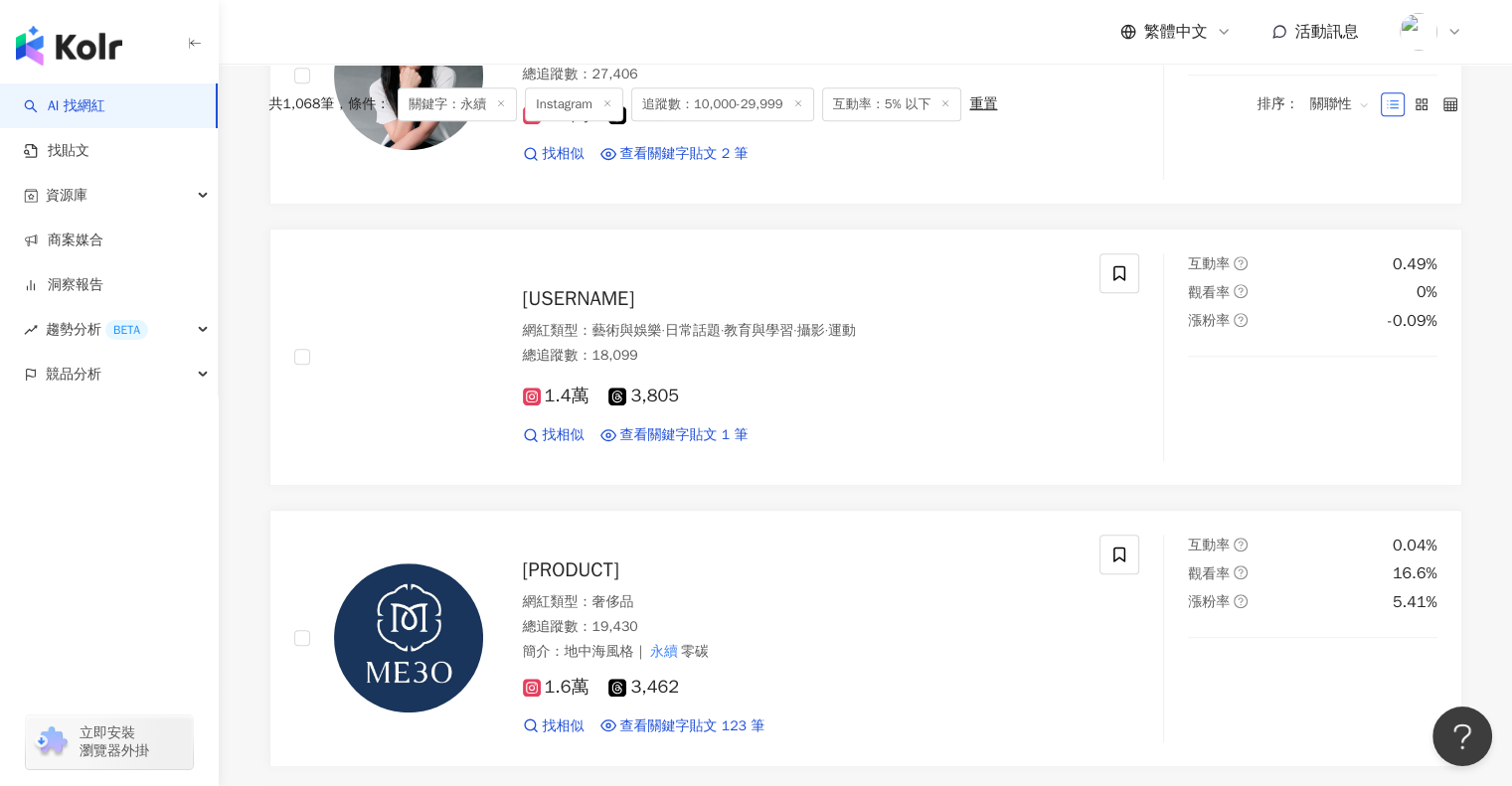 scroll, scrollTop: 602, scrollLeft: 0, axis: vertical 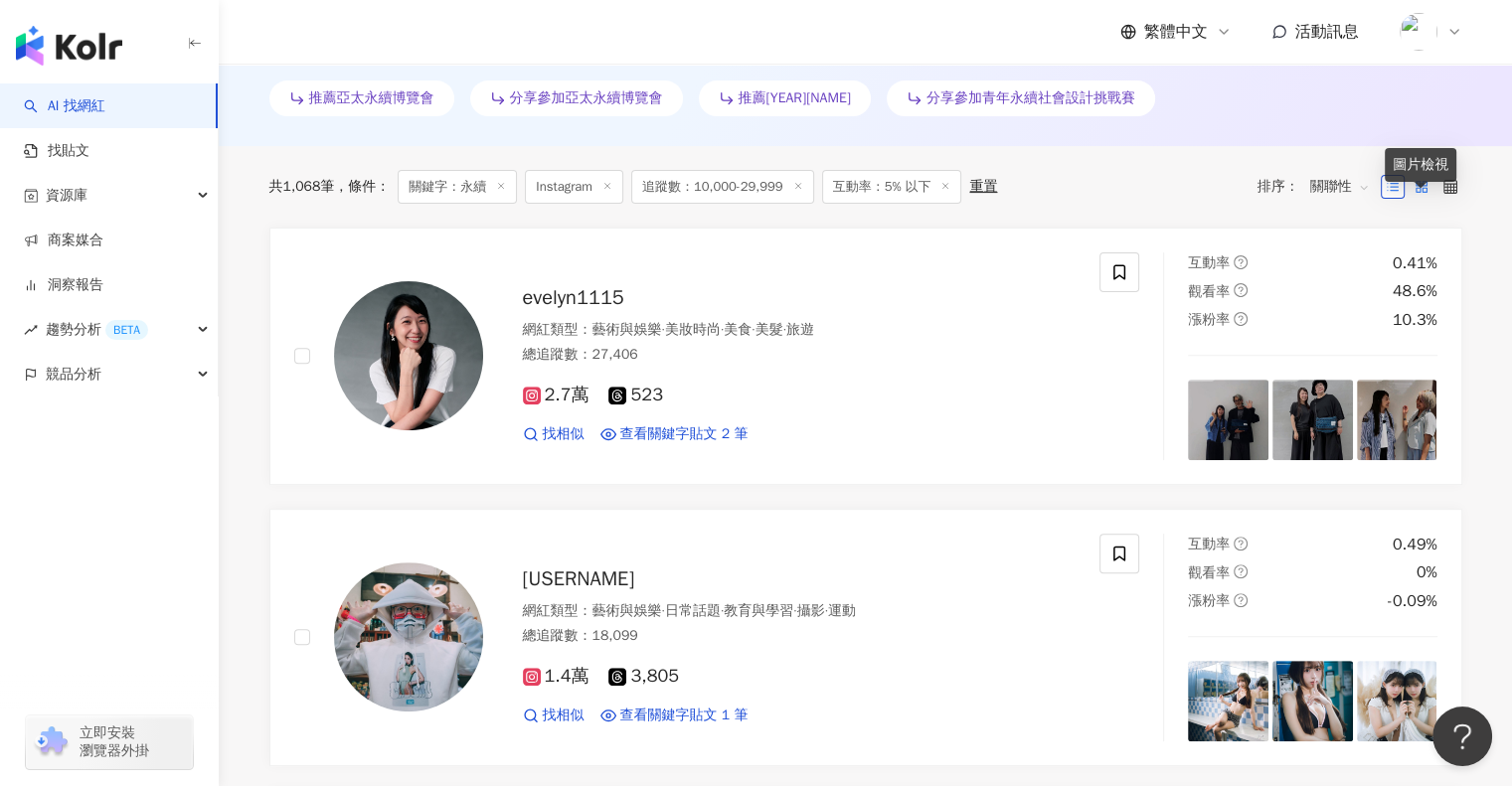 click 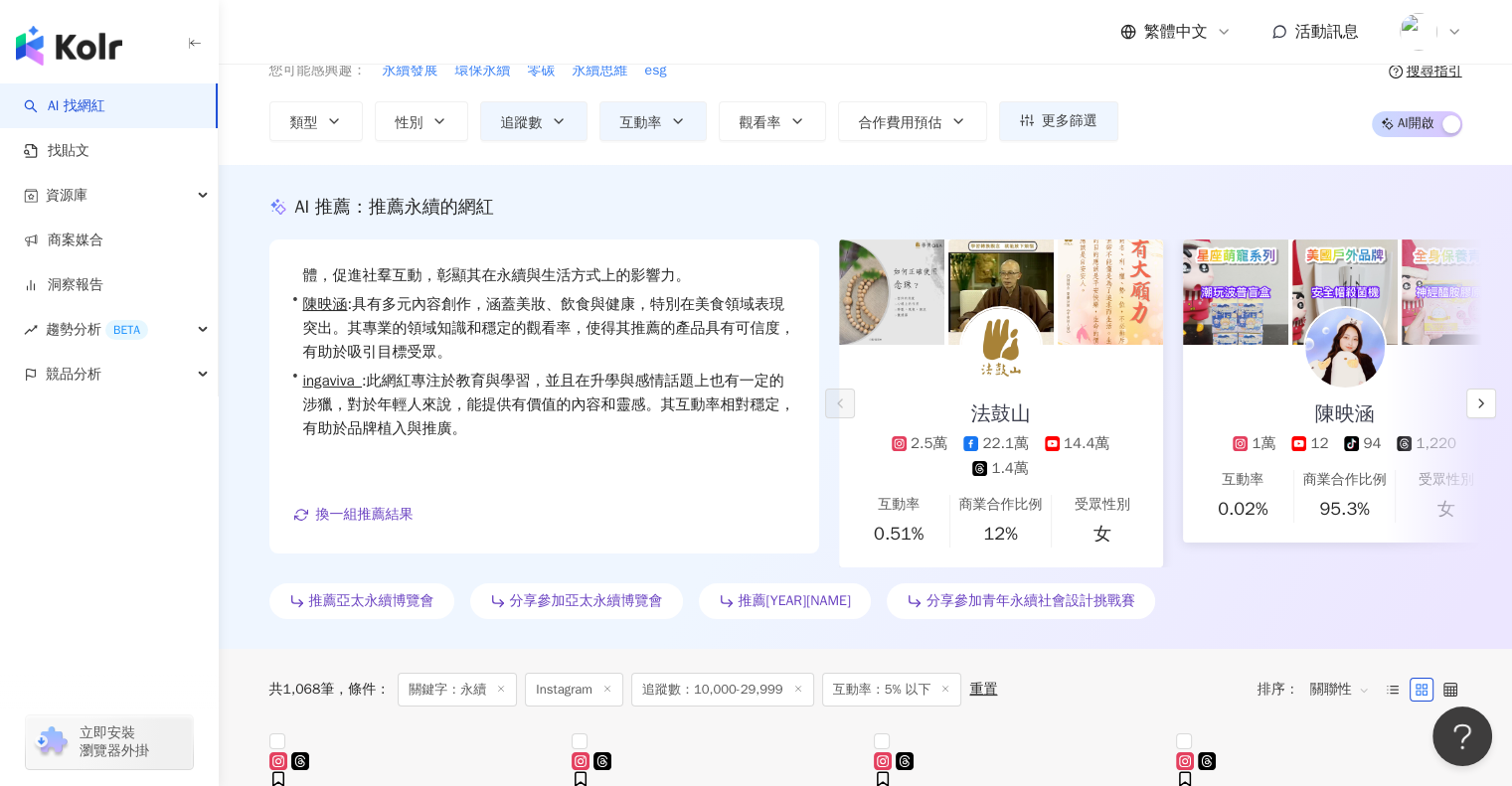 scroll, scrollTop: 0, scrollLeft: 0, axis: both 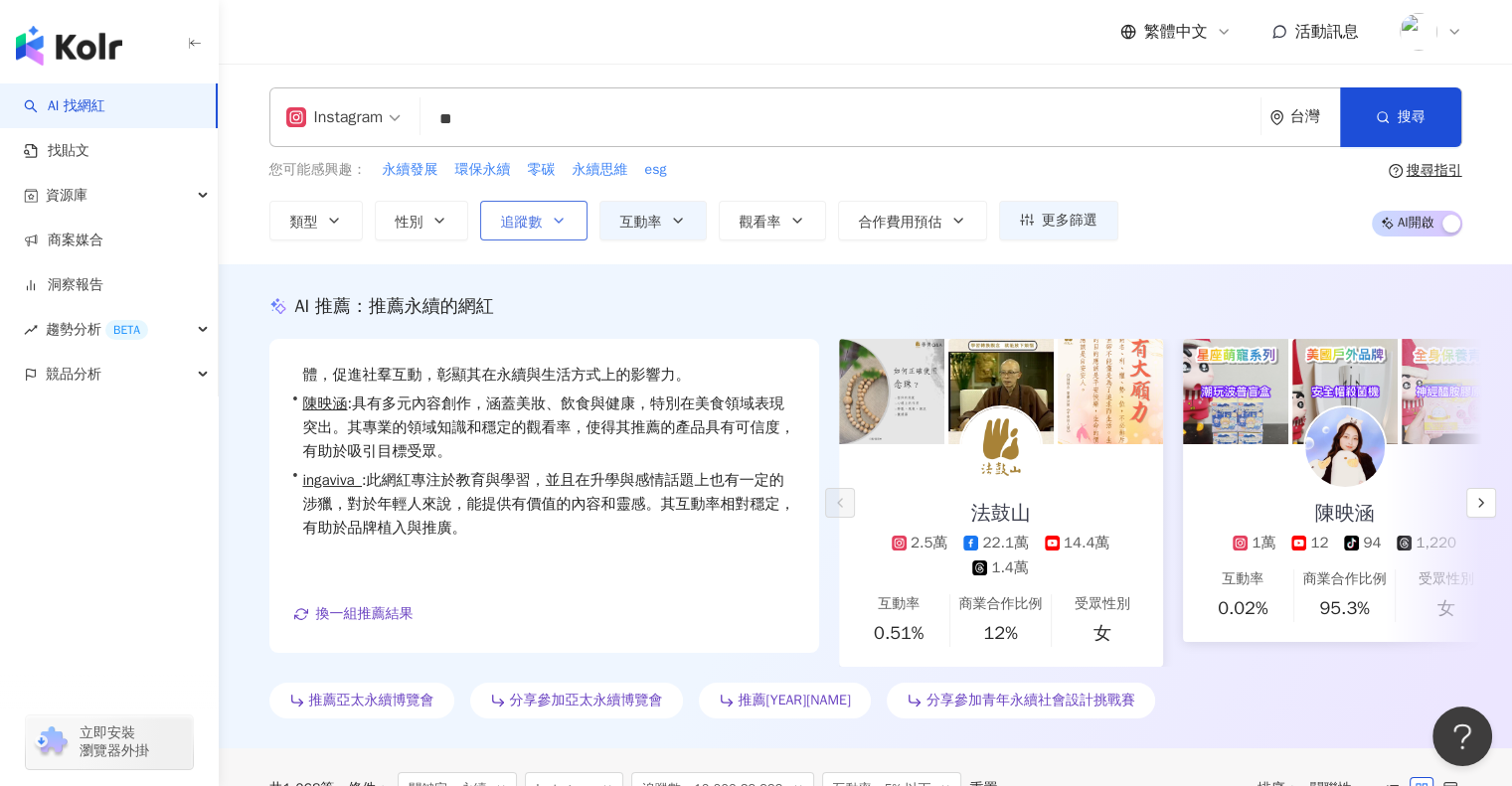 click on "追蹤數" at bounding box center [534, 221] 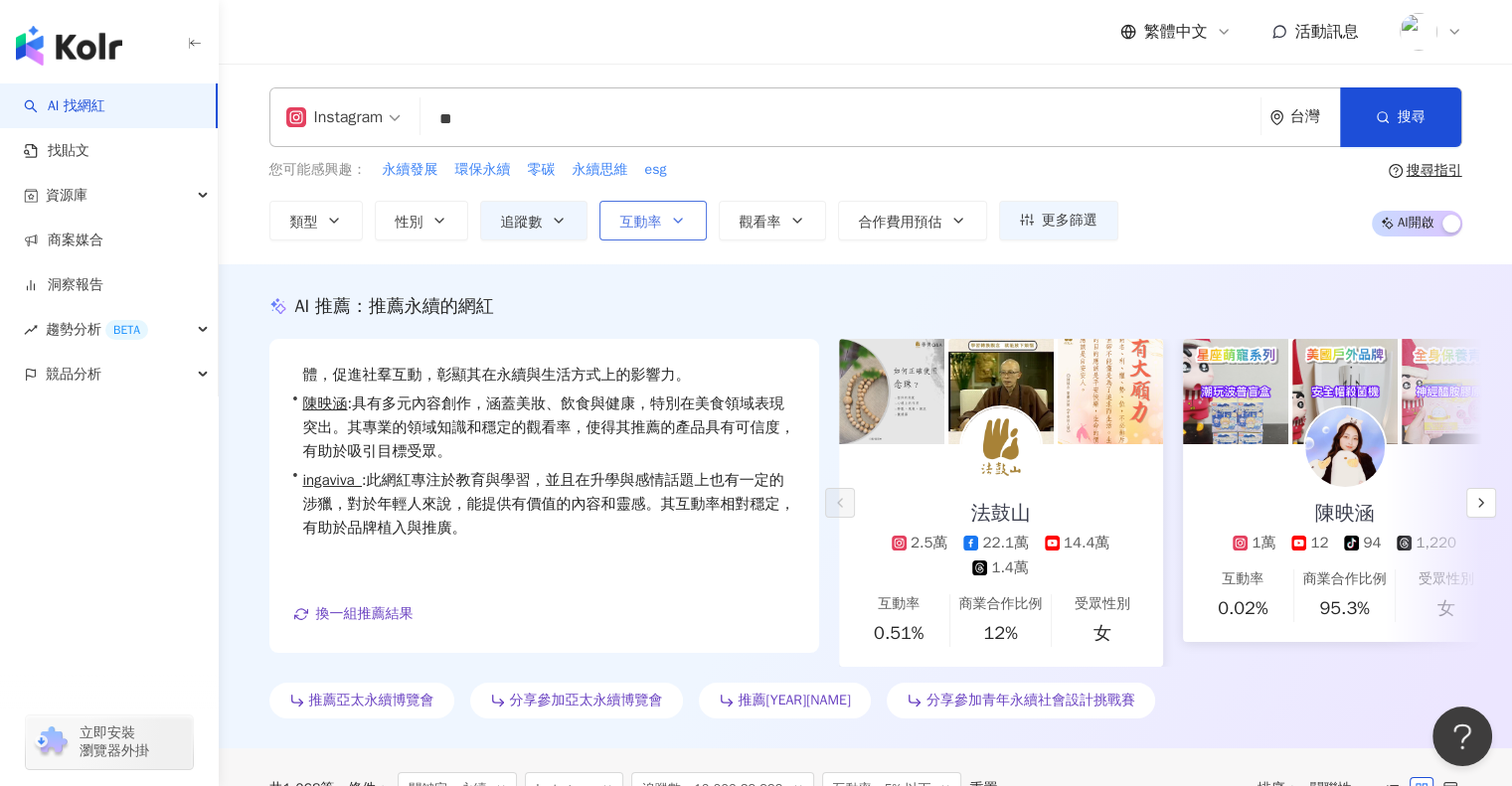 click 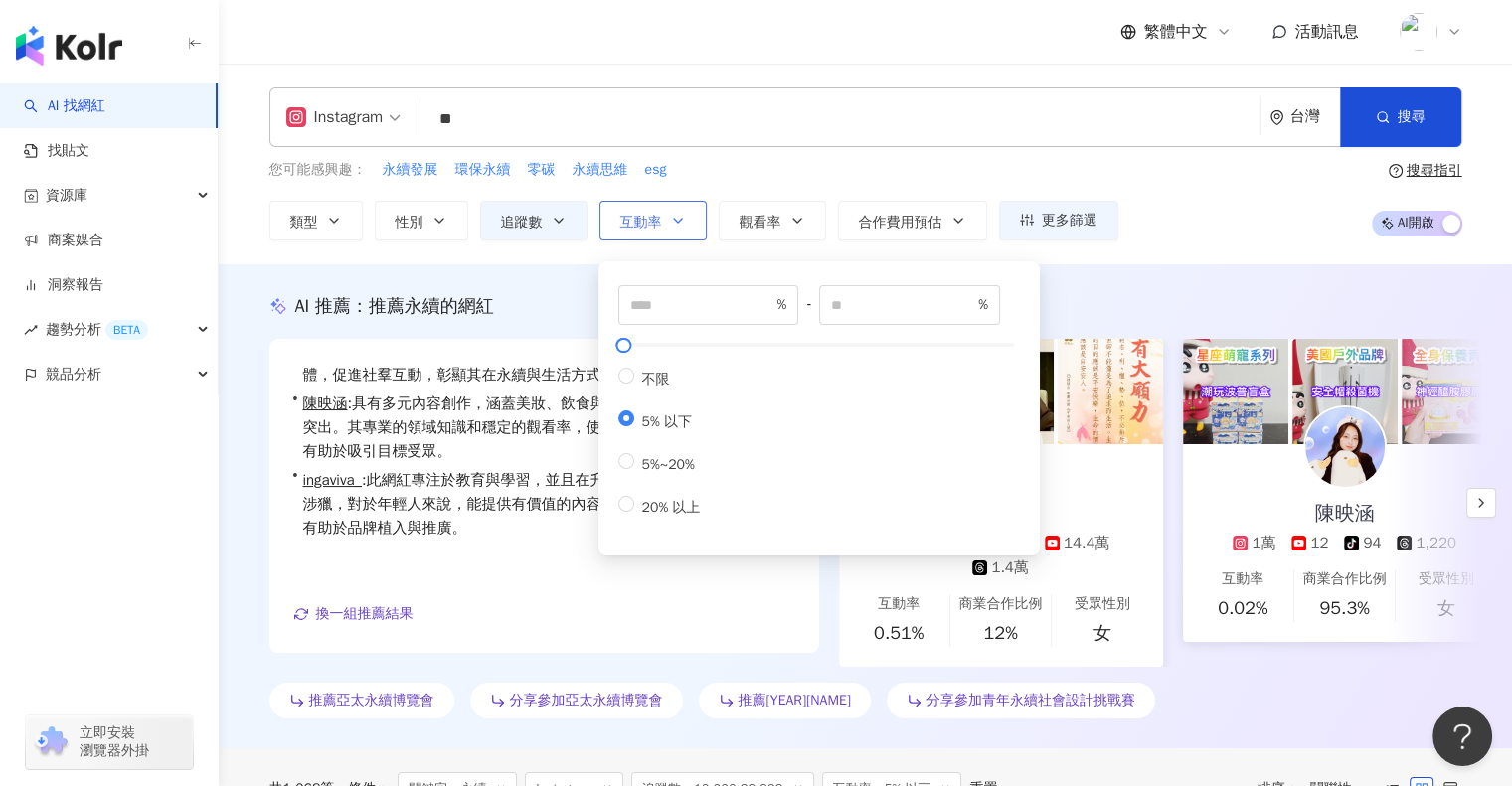 click 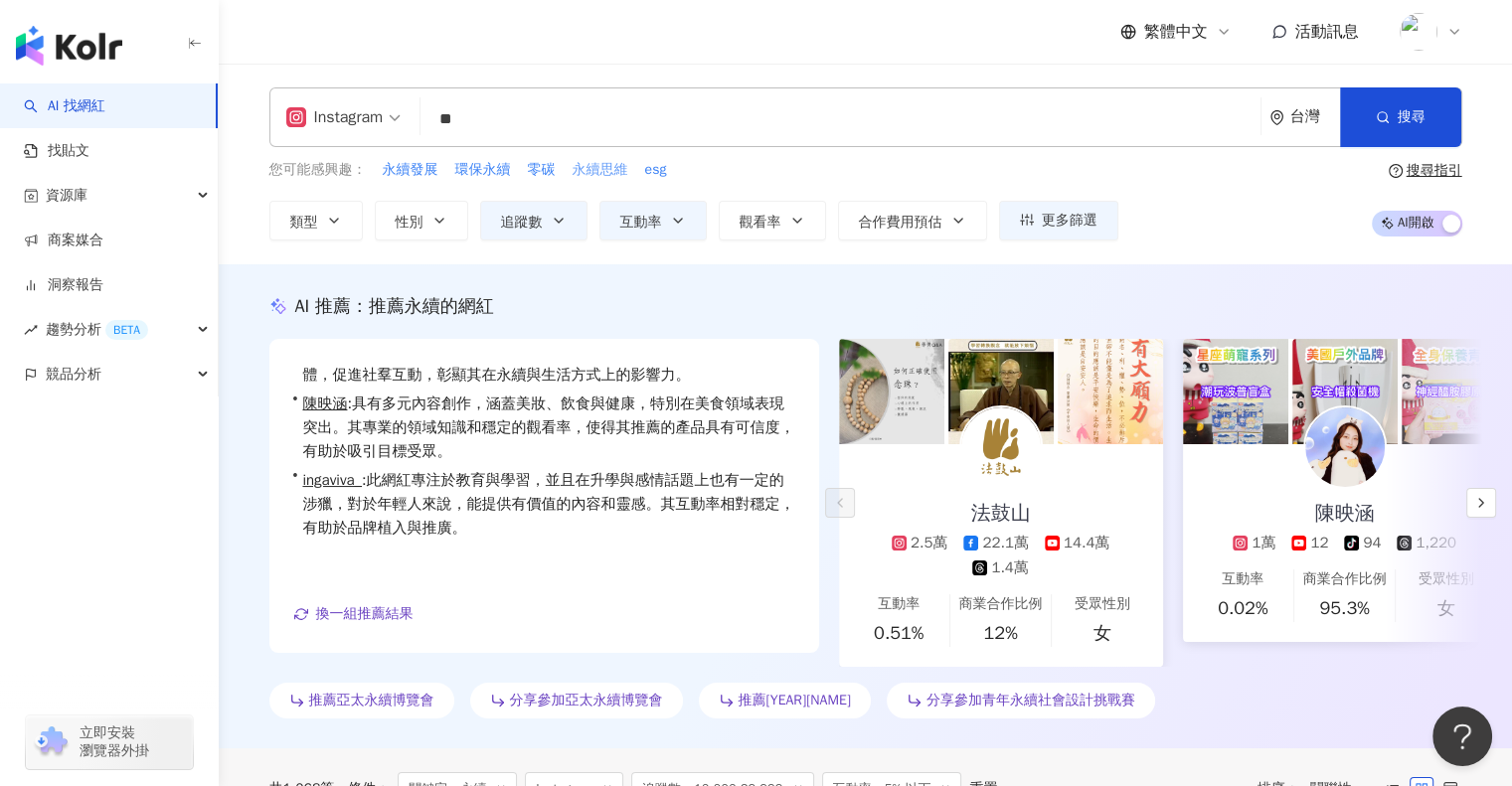 click on "永續思維" at bounding box center (600, 170) 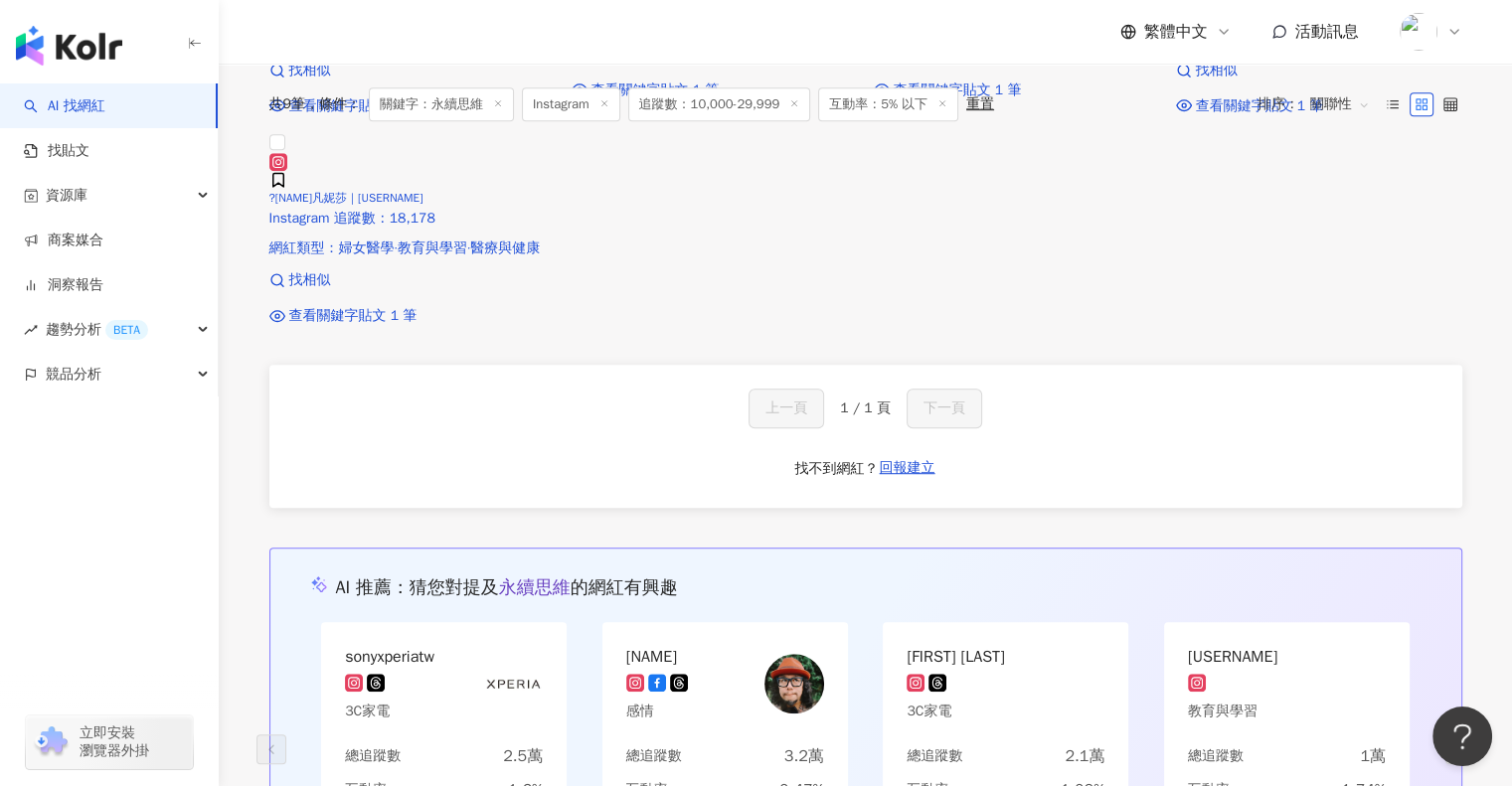 scroll, scrollTop: 0, scrollLeft: 0, axis: both 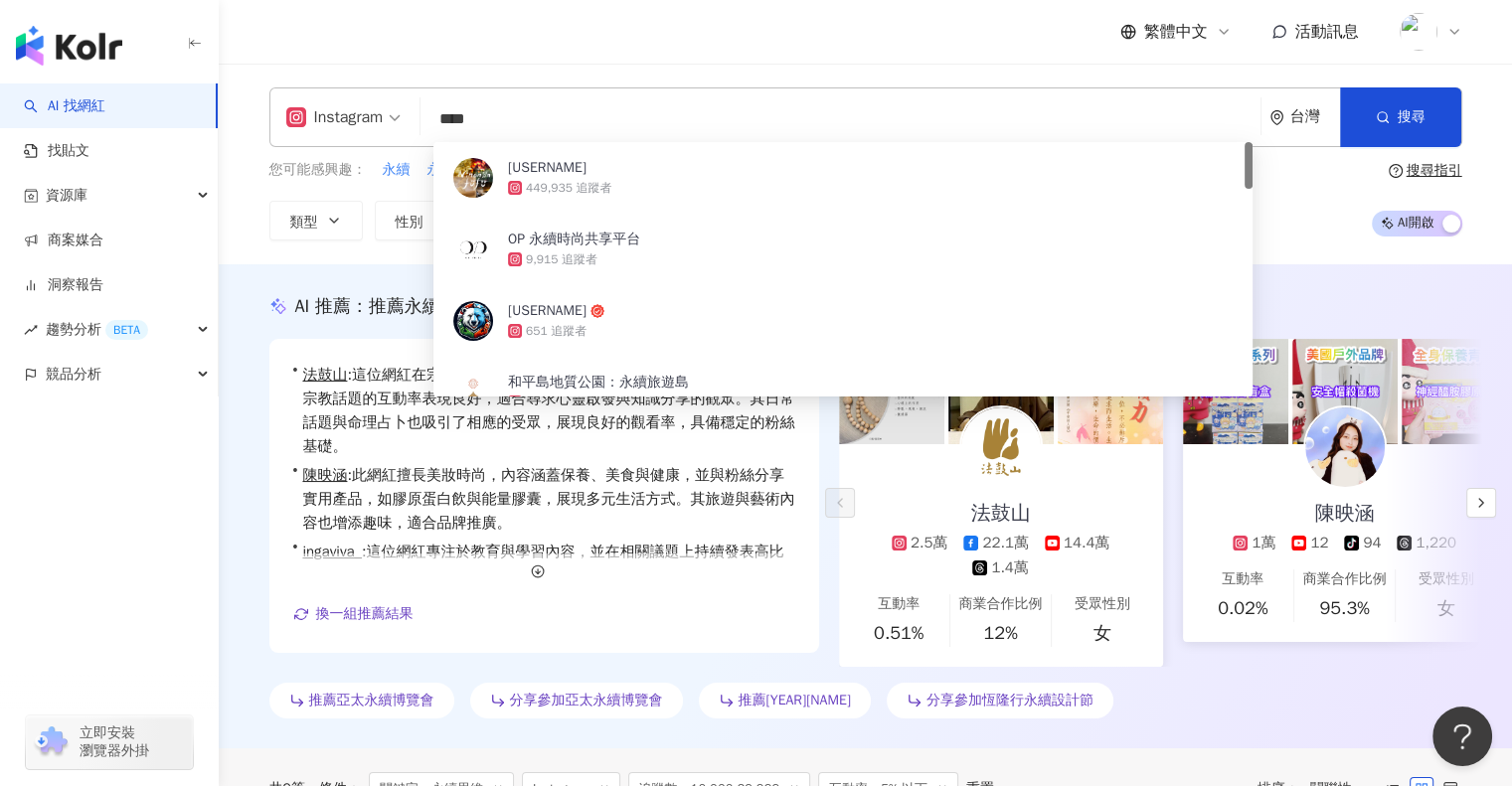 click on "****" at bounding box center (840, 119) 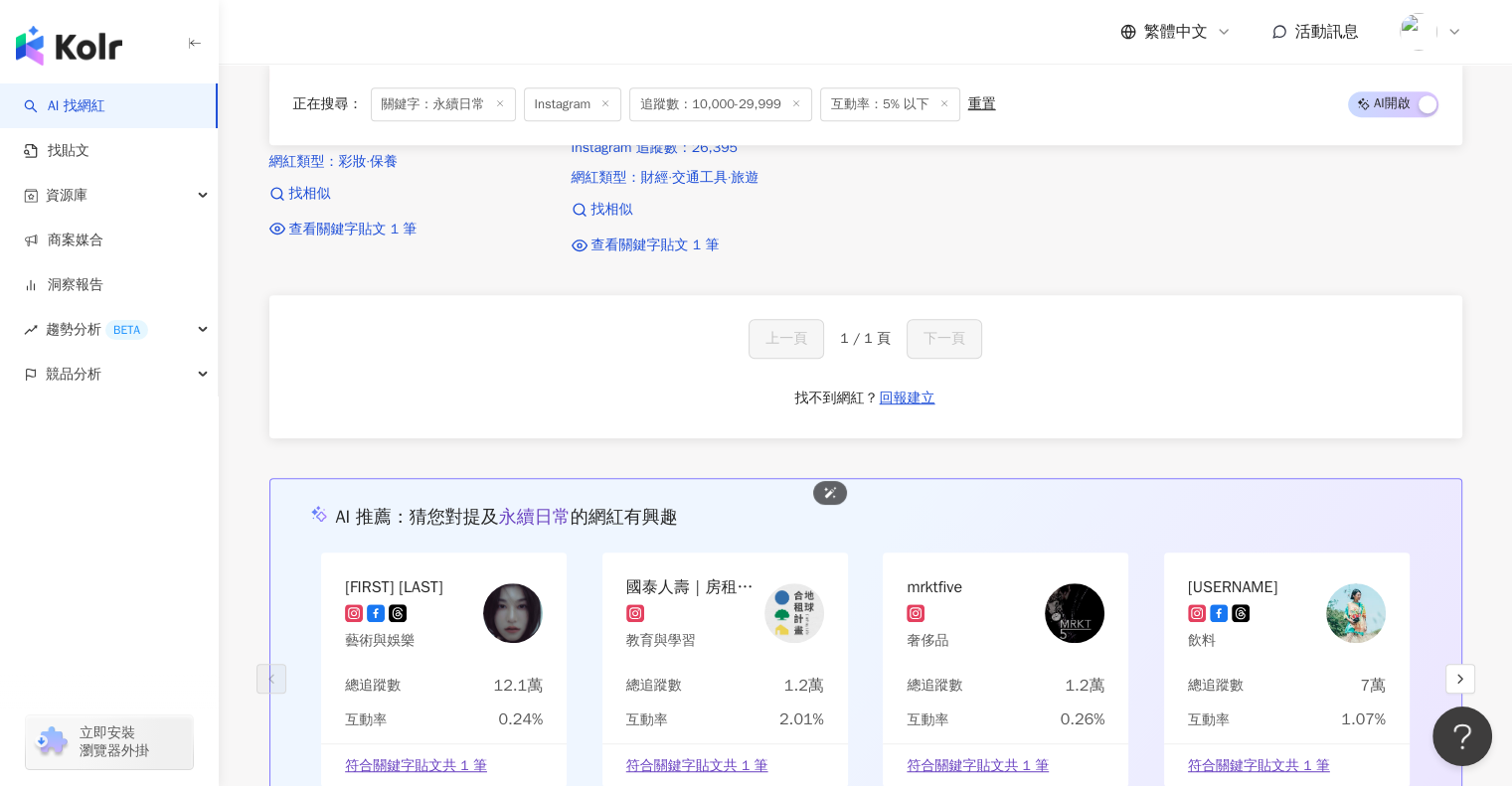 scroll, scrollTop: 1012, scrollLeft: 0, axis: vertical 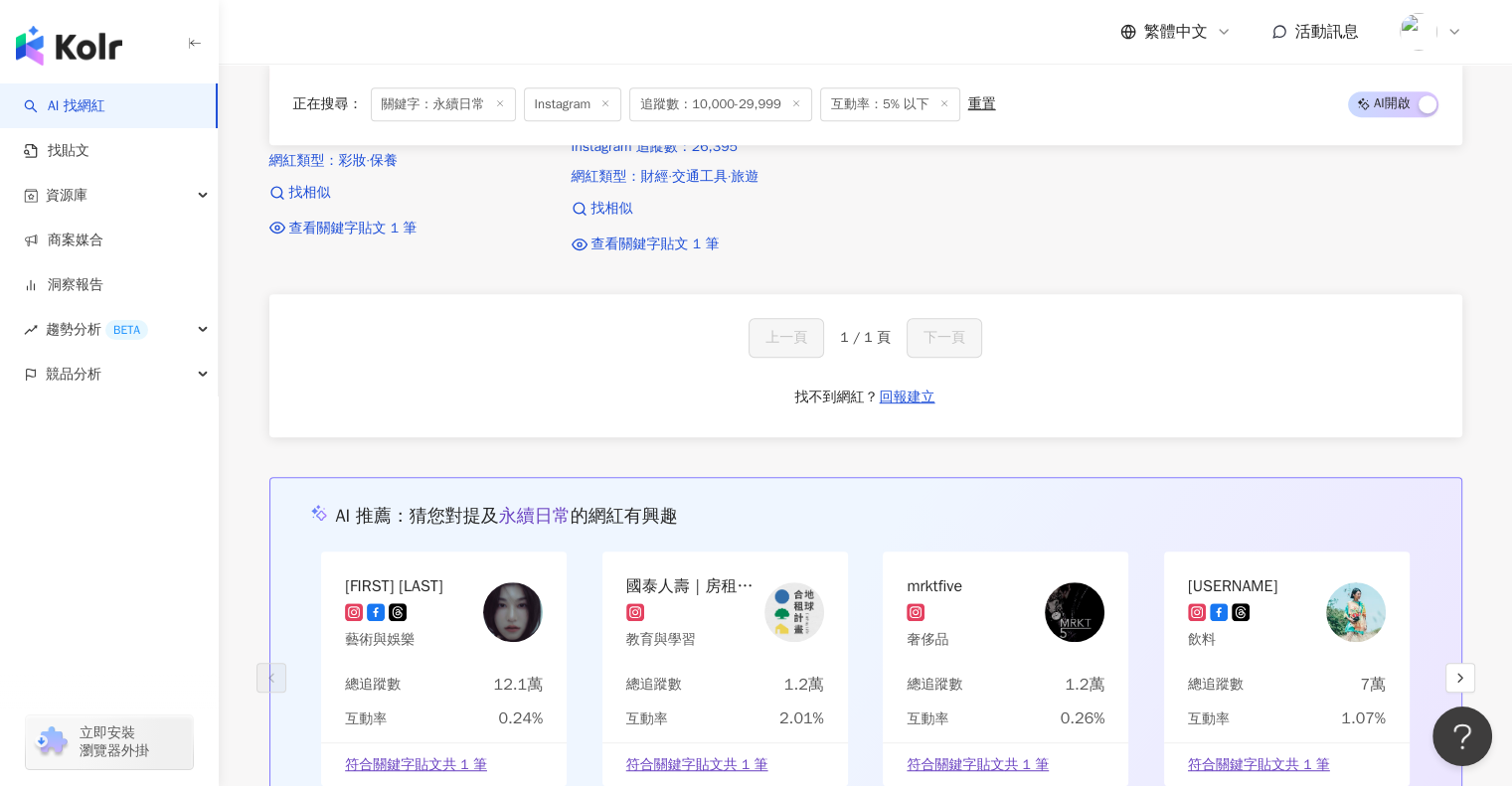 type on "****" 